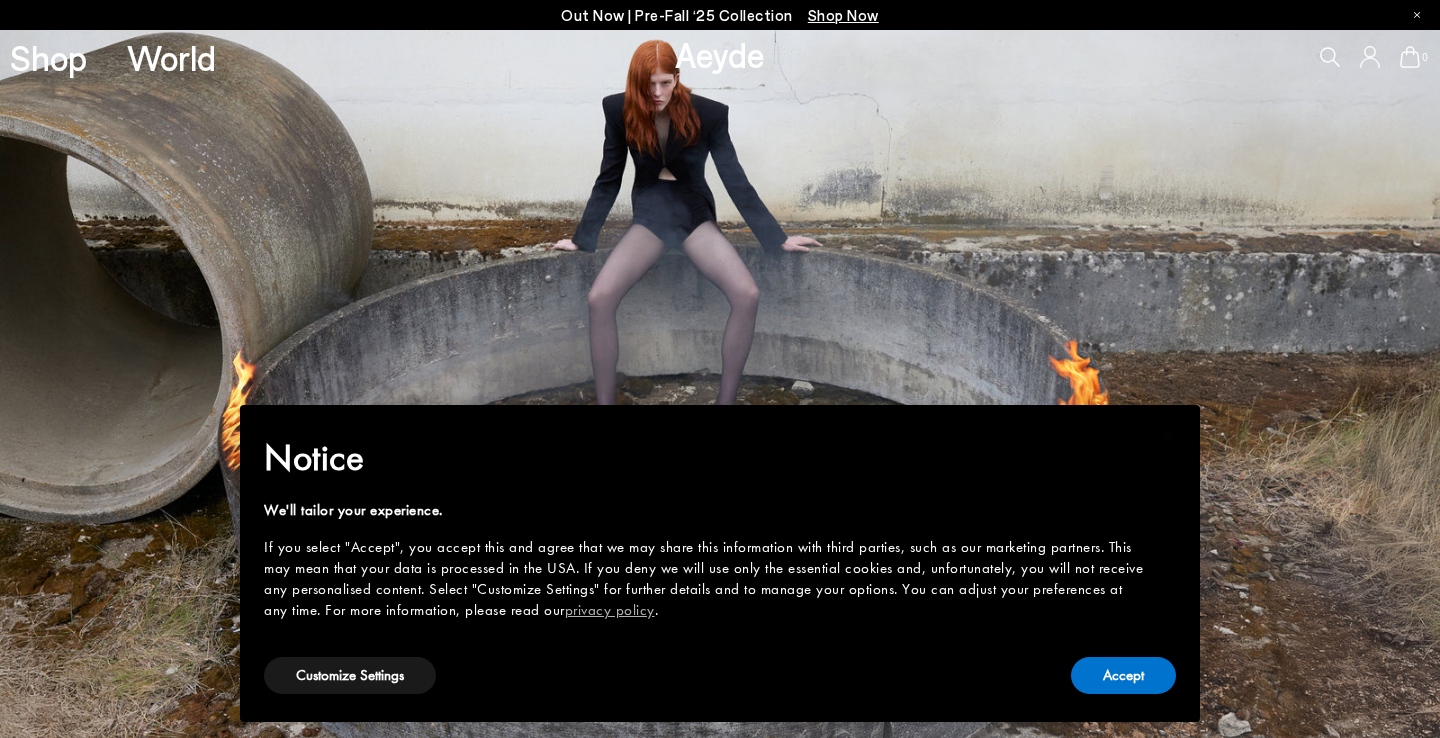 scroll, scrollTop: 0, scrollLeft: 0, axis: both 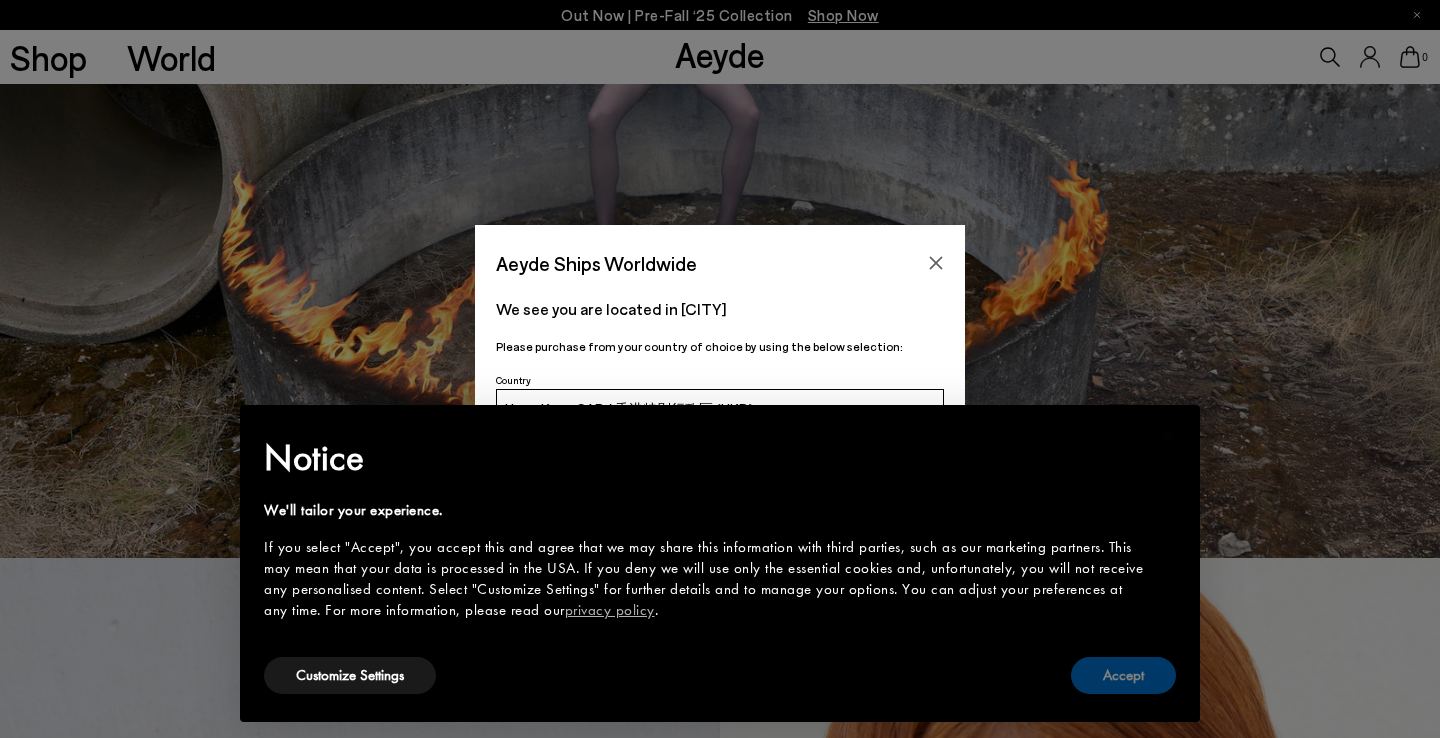 click on "Accept" at bounding box center [1123, 675] 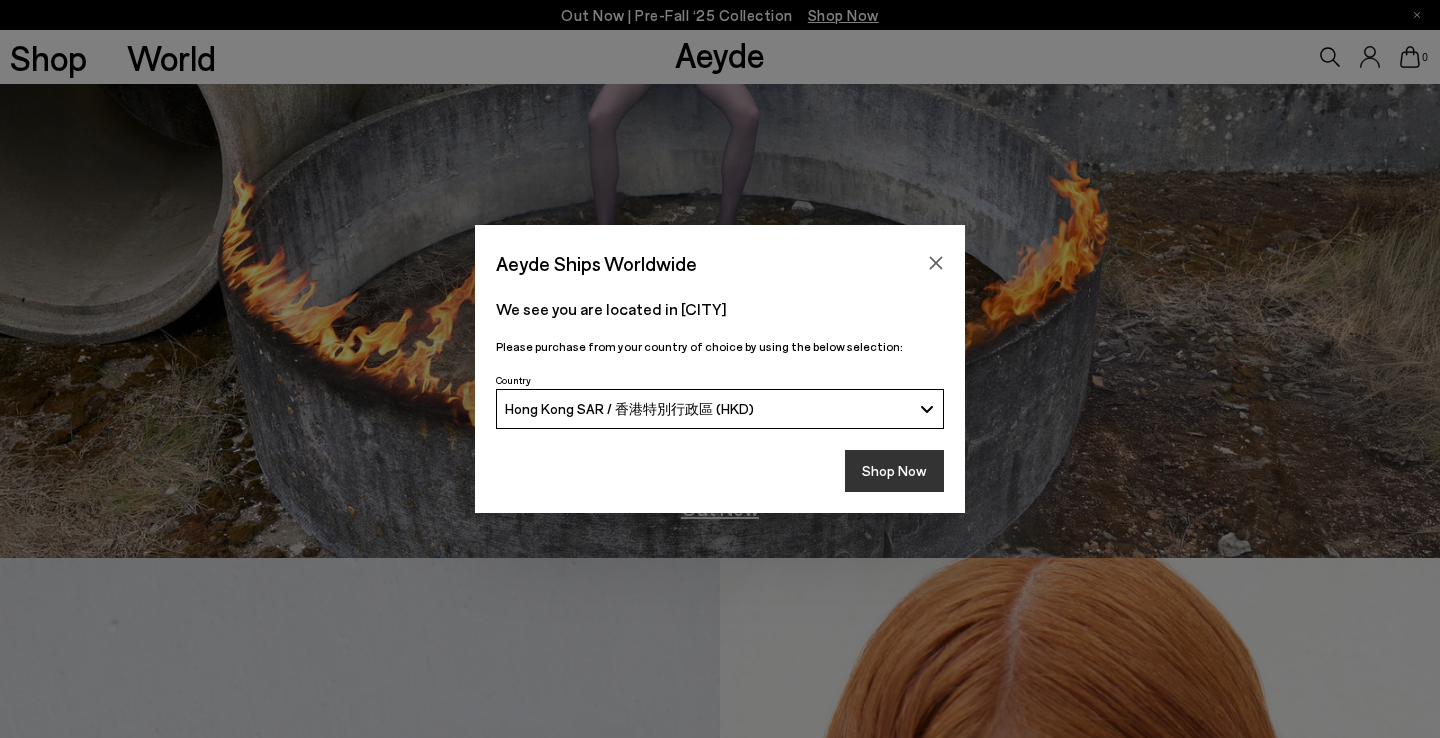 click on "Shop Now" at bounding box center (894, 471) 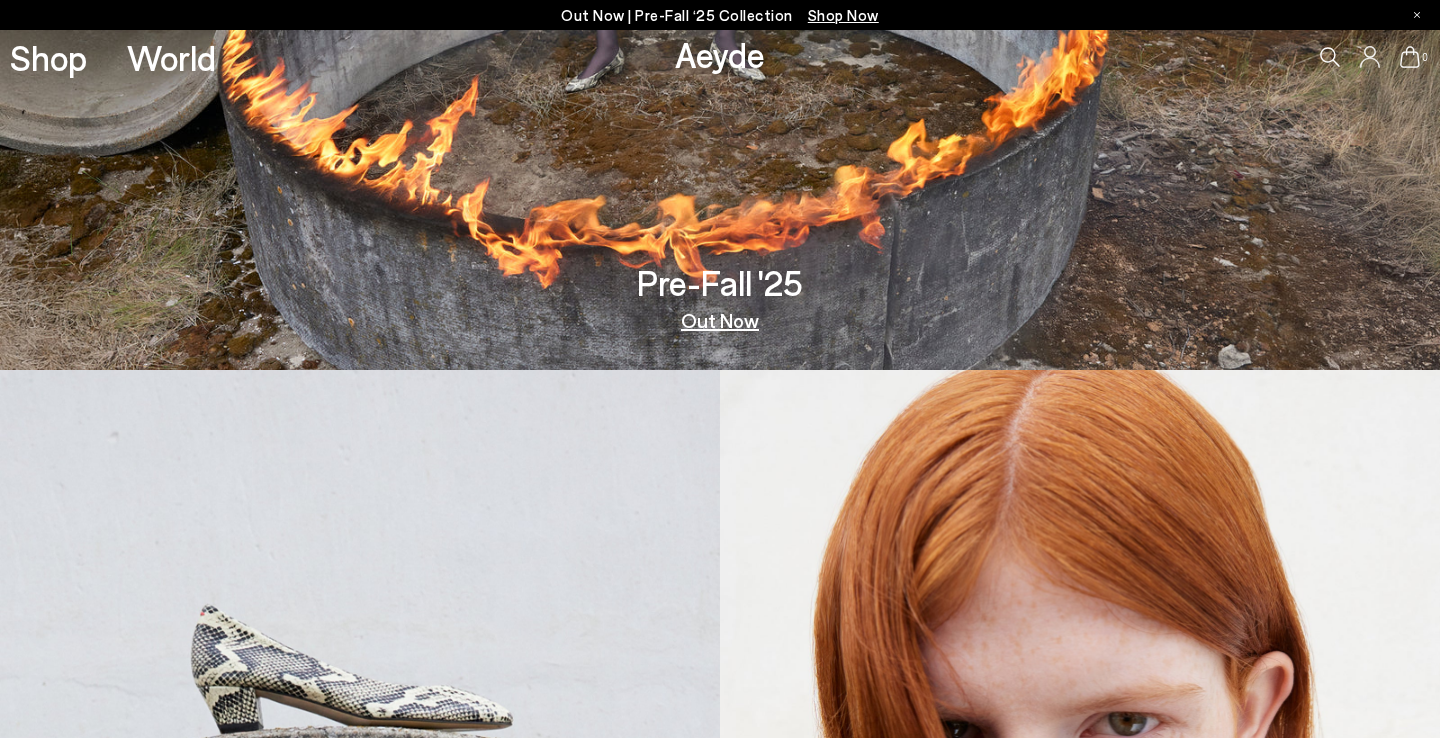 scroll, scrollTop: 0, scrollLeft: 0, axis: both 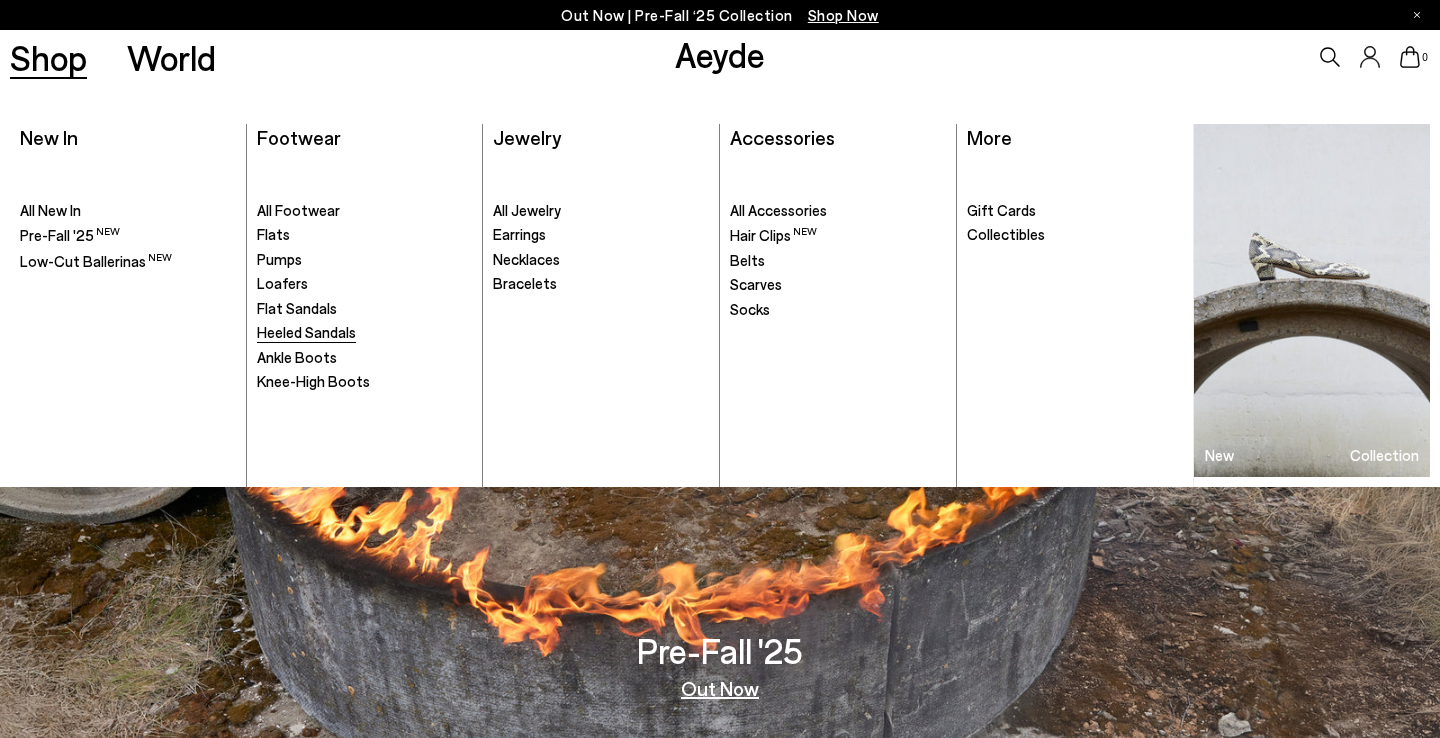 click on "Heeled Sandals" at bounding box center [306, 332] 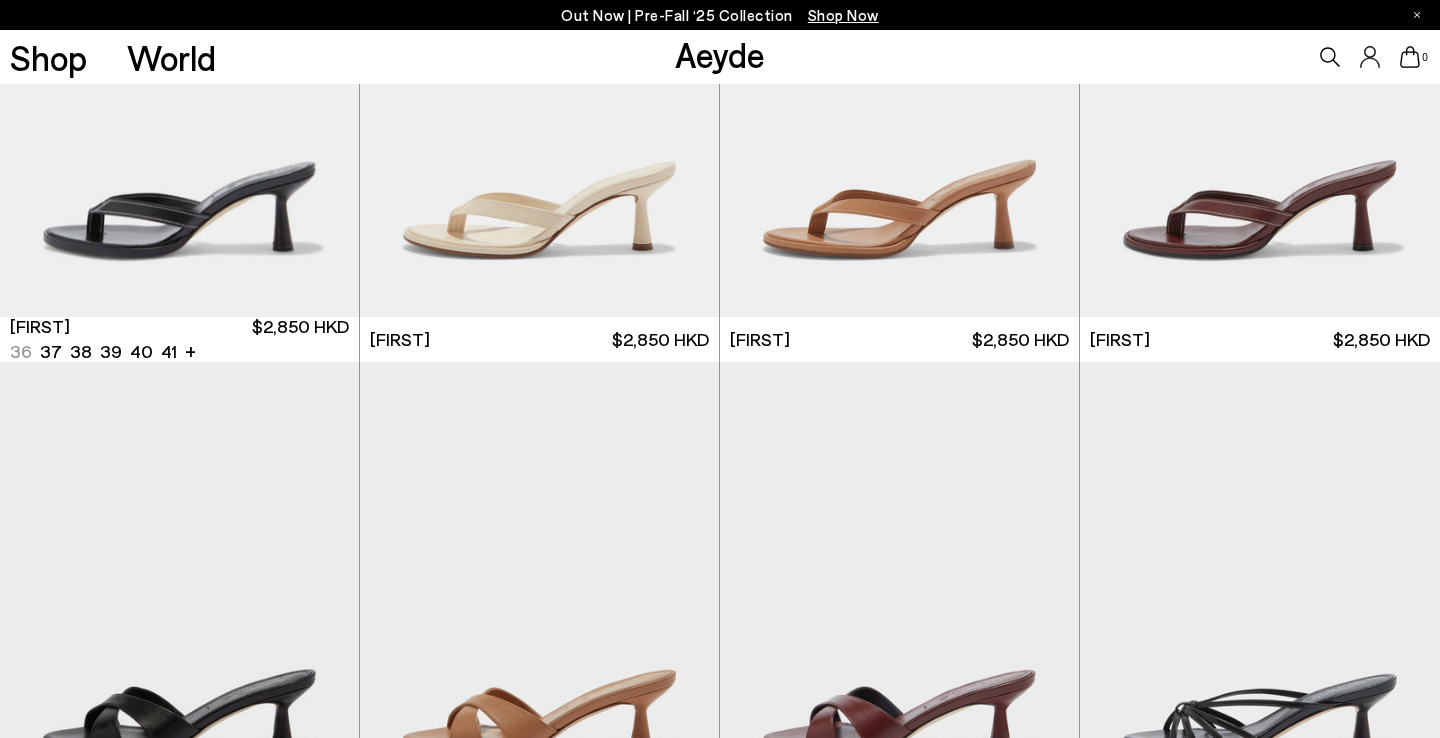 scroll, scrollTop: 38, scrollLeft: 0, axis: vertical 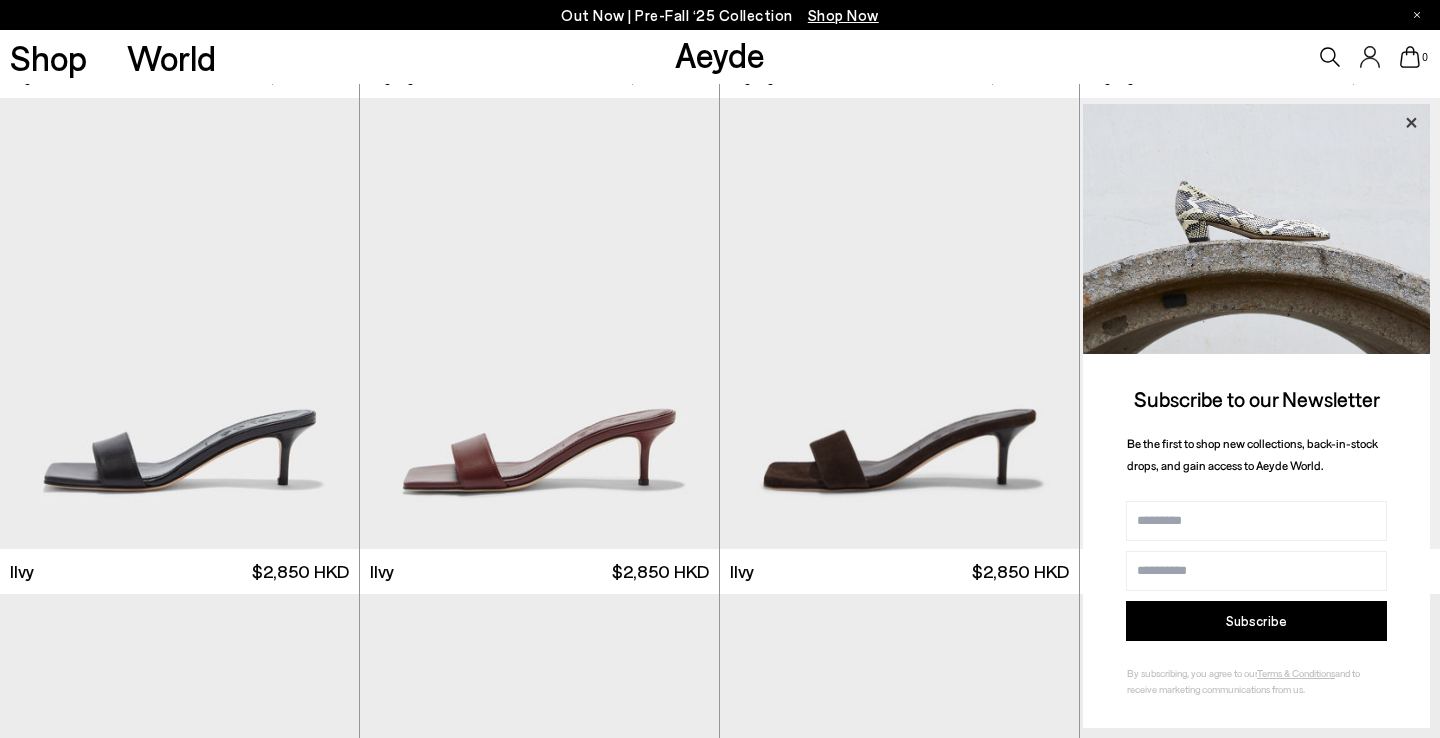 click 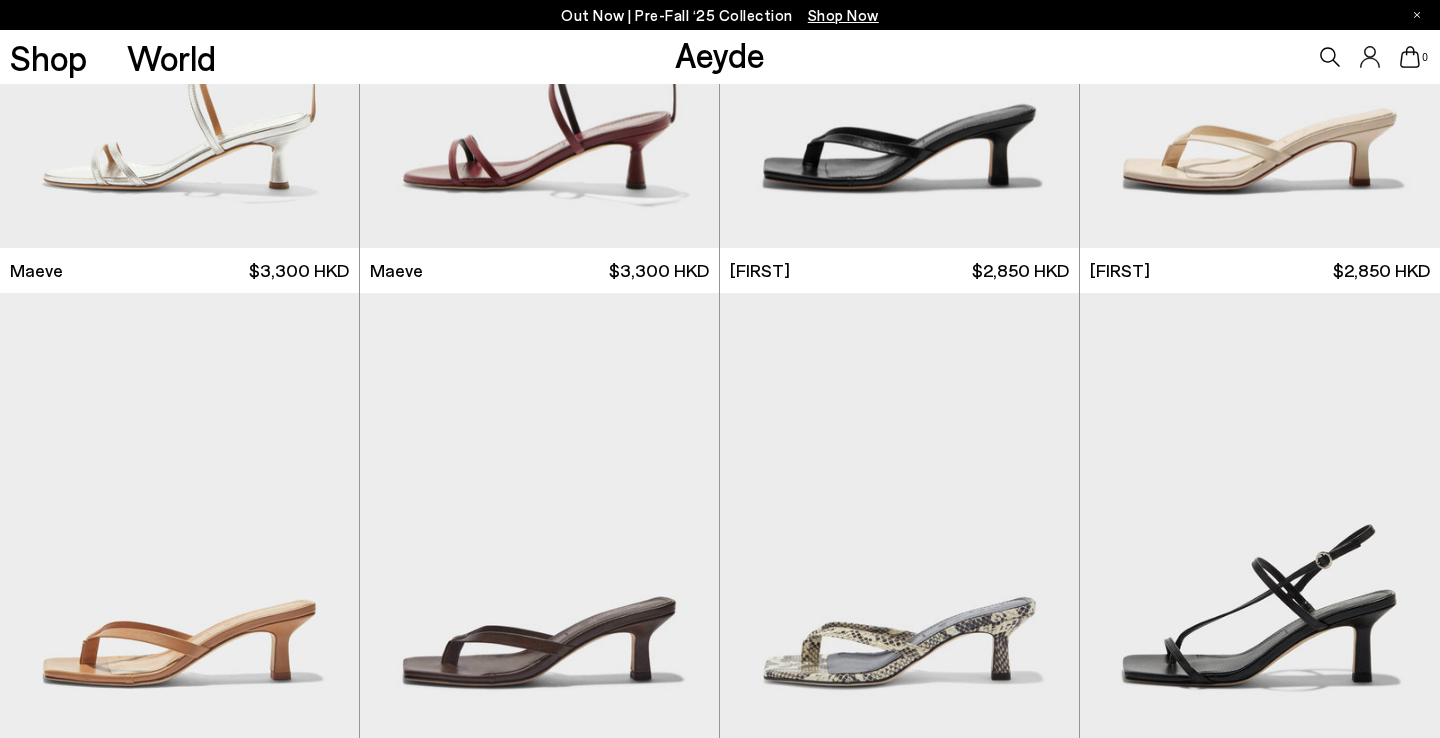 scroll, scrollTop: 1778, scrollLeft: 0, axis: vertical 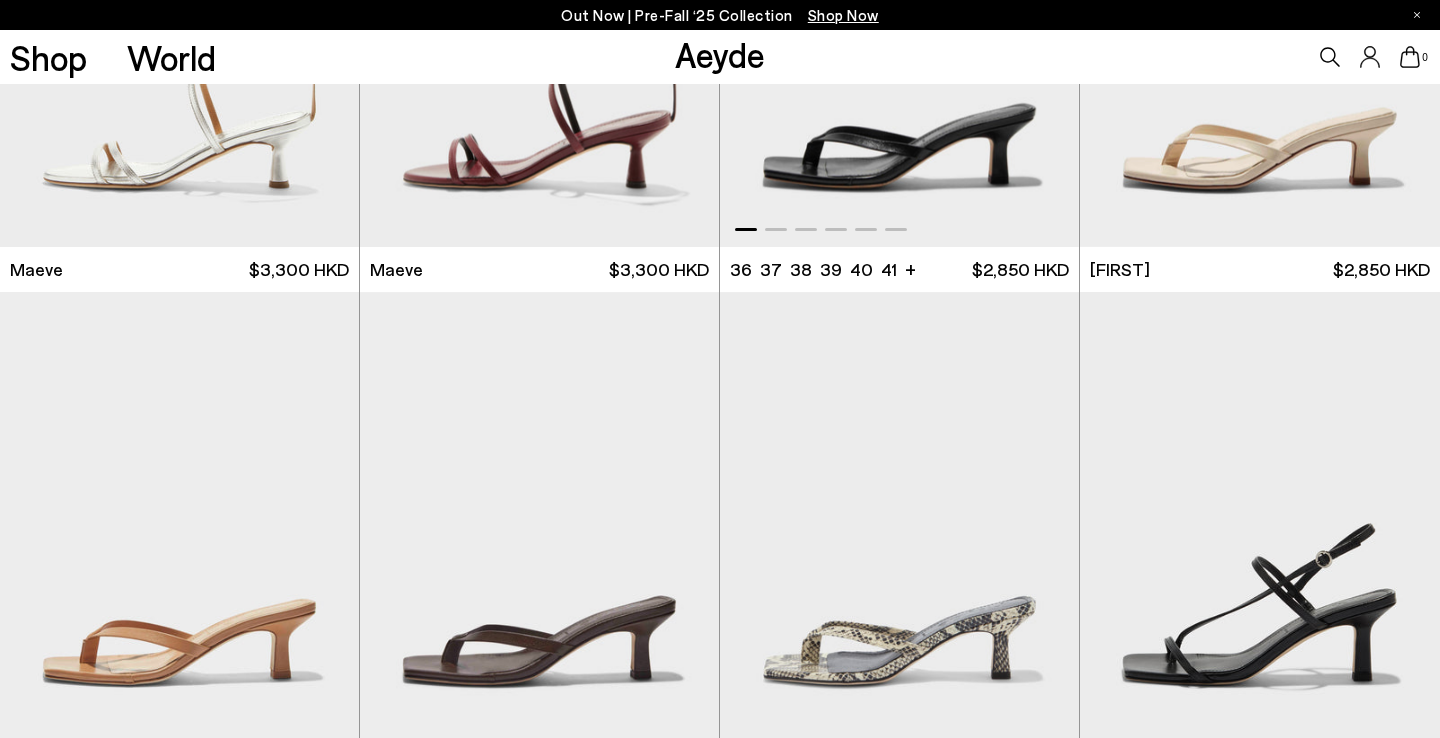 click at bounding box center (899, 20) 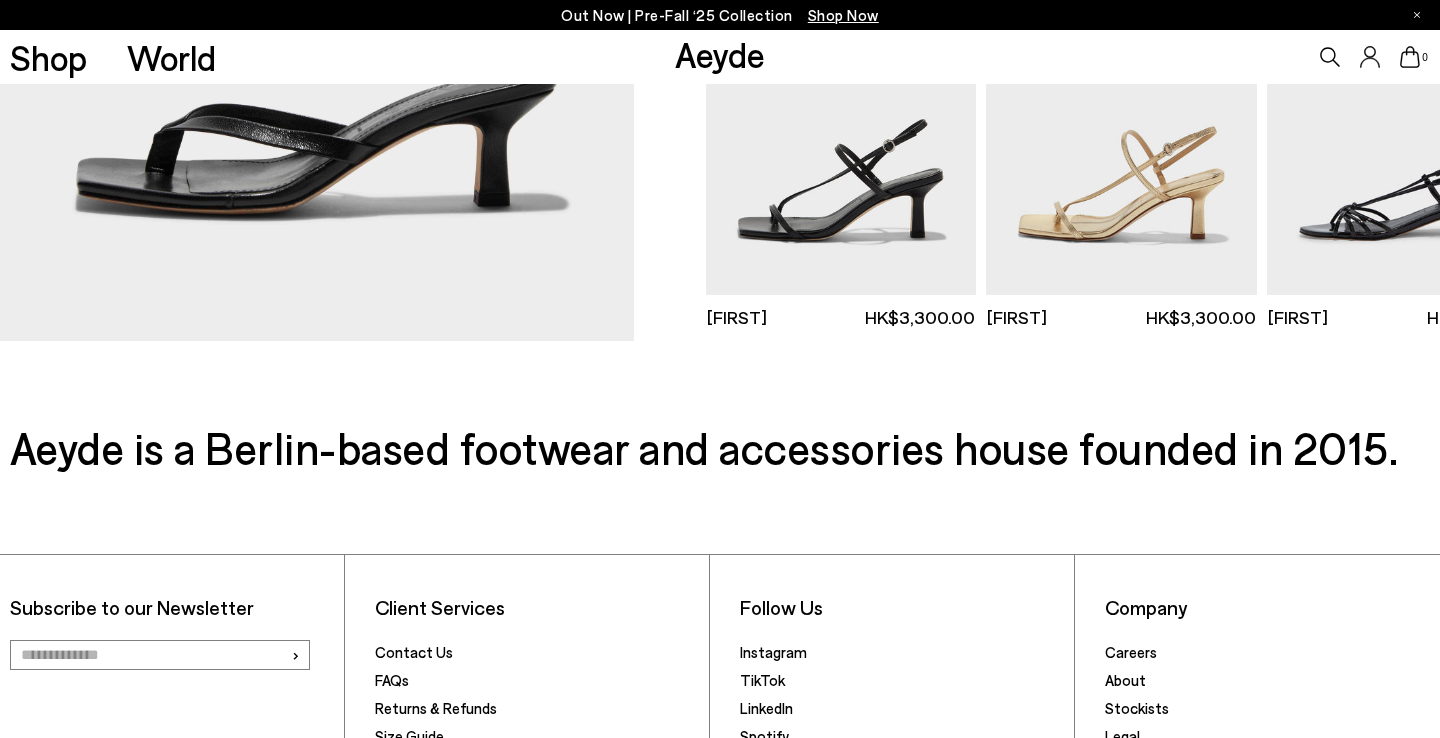 scroll, scrollTop: 294, scrollLeft: 0, axis: vertical 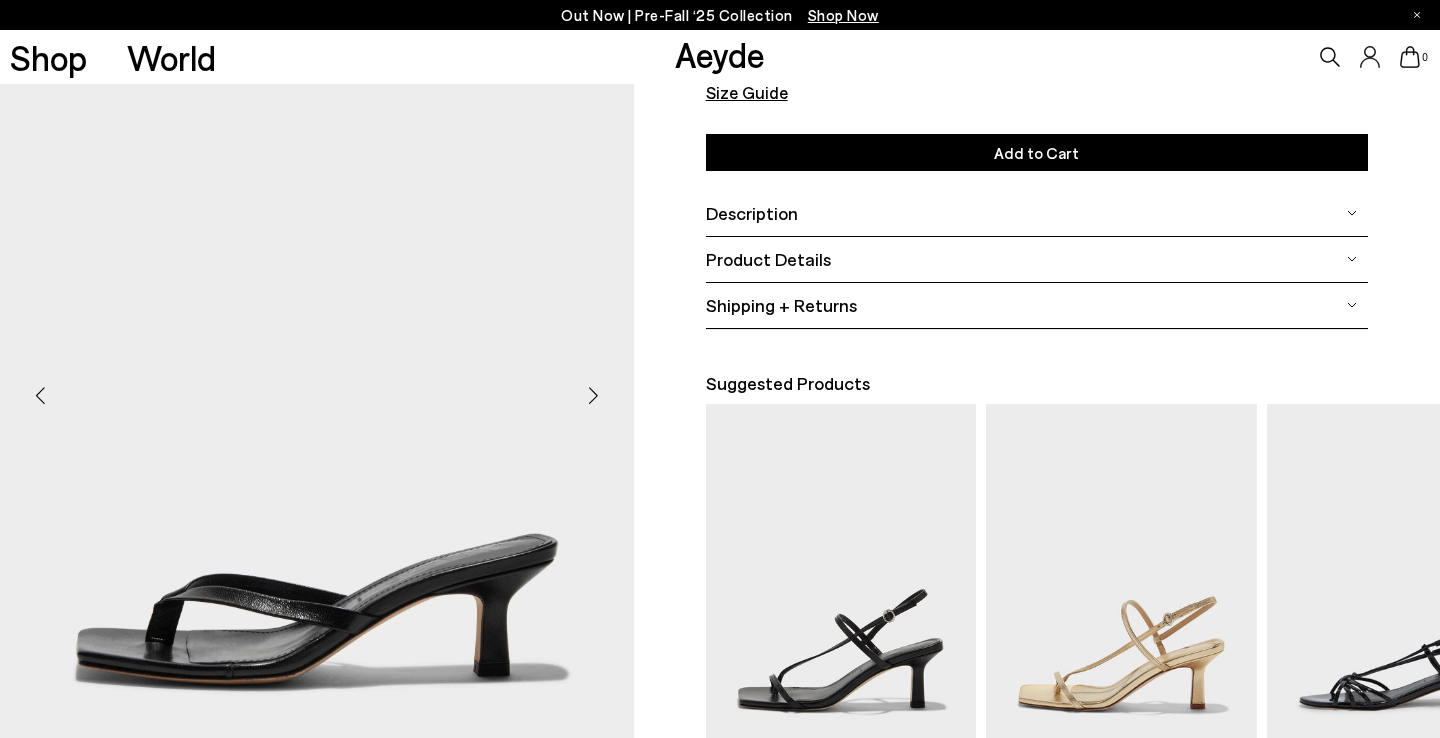 click at bounding box center [317, 387] 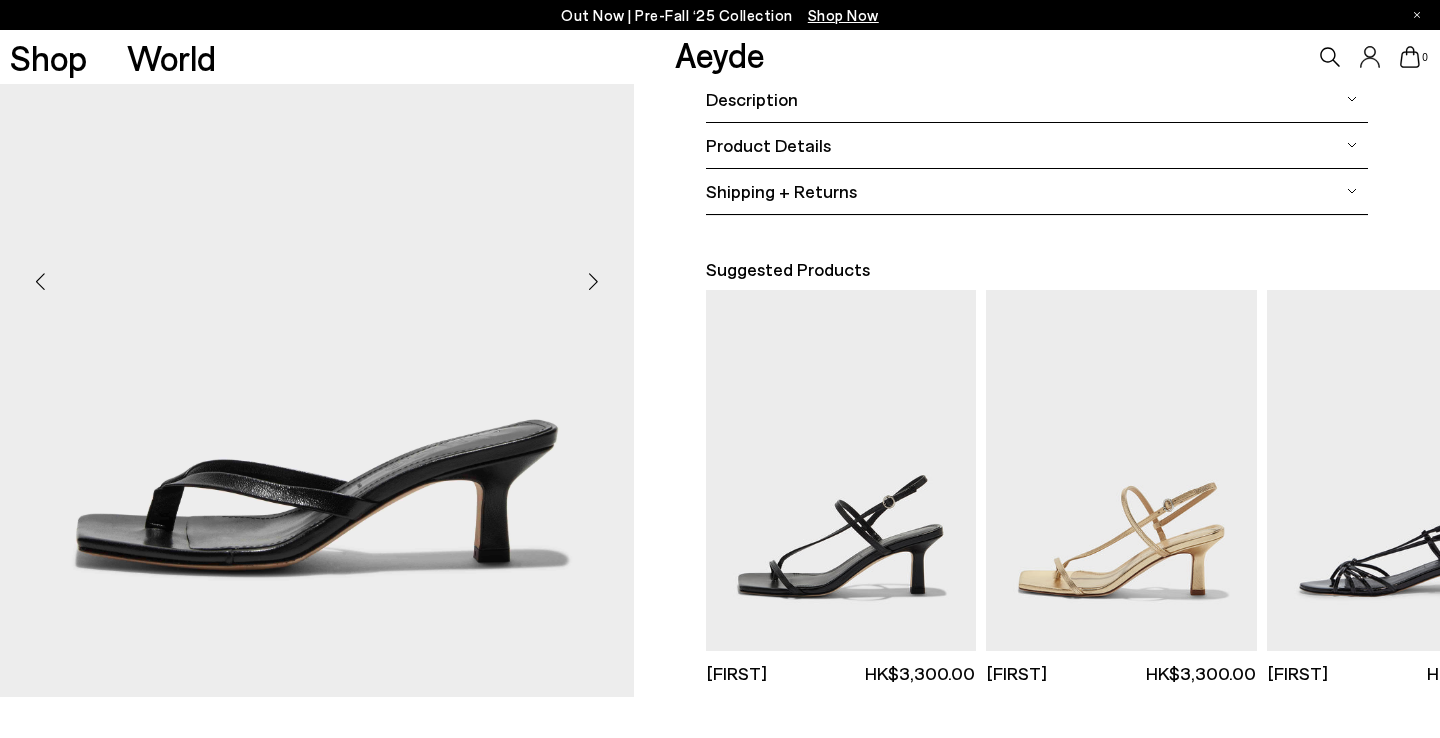 scroll, scrollTop: 249, scrollLeft: 0, axis: vertical 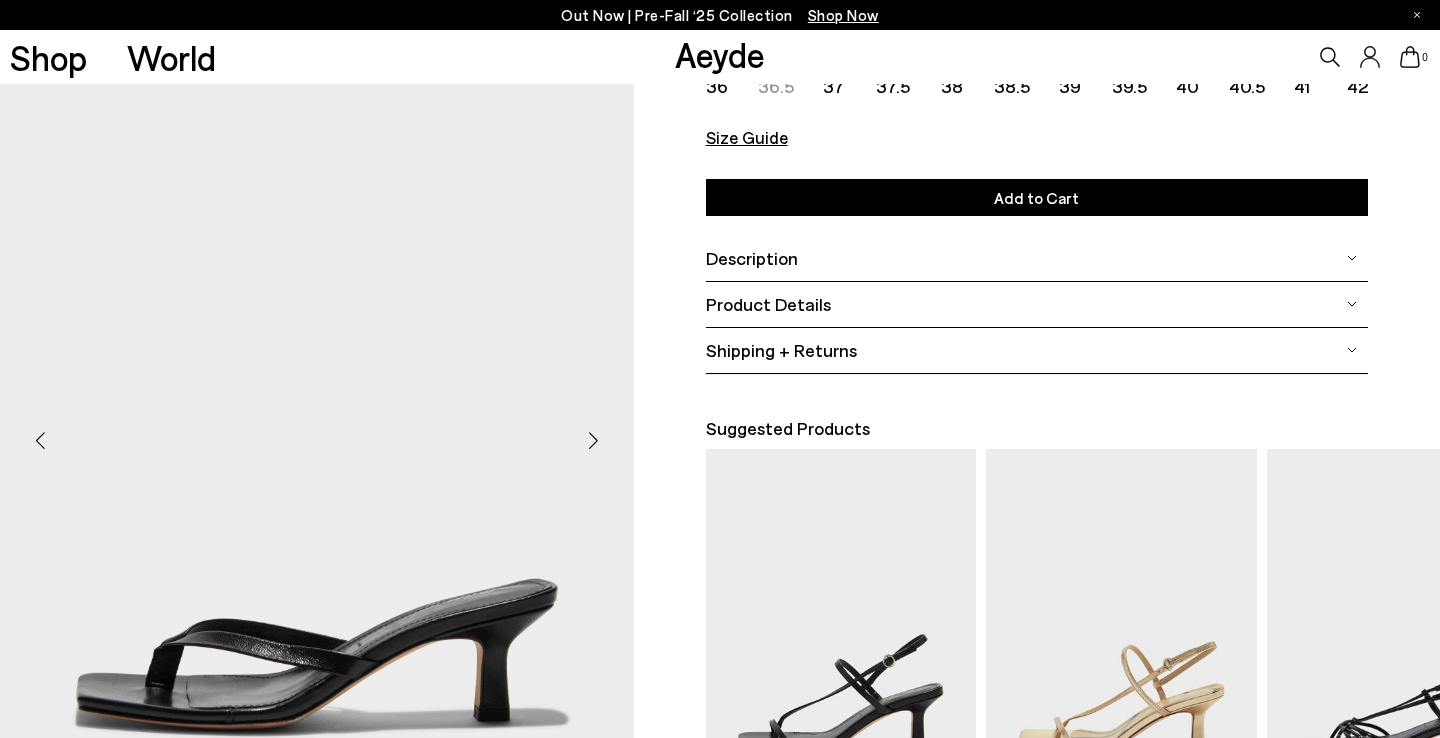 click on "Product Details" at bounding box center [1037, 304] 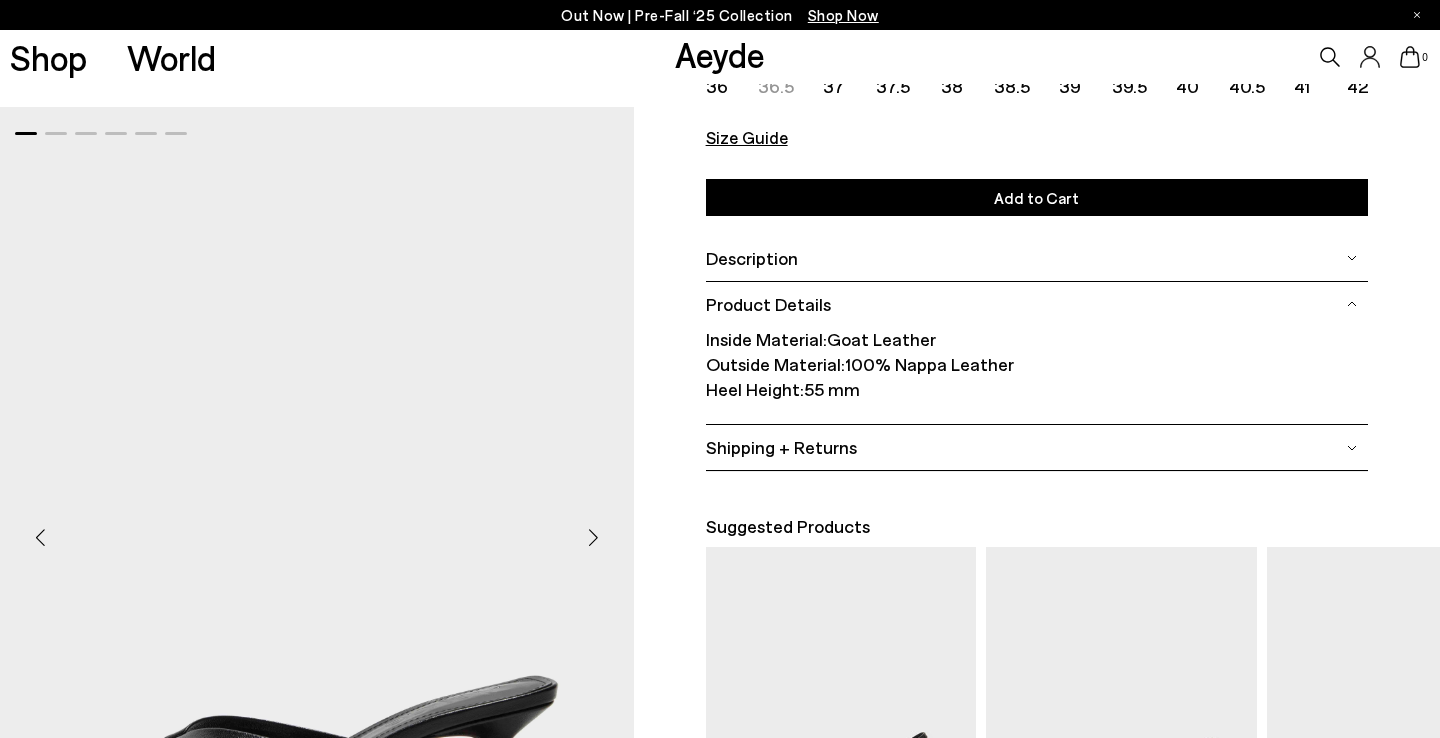 click on "Shipping + Returns" at bounding box center [781, 447] 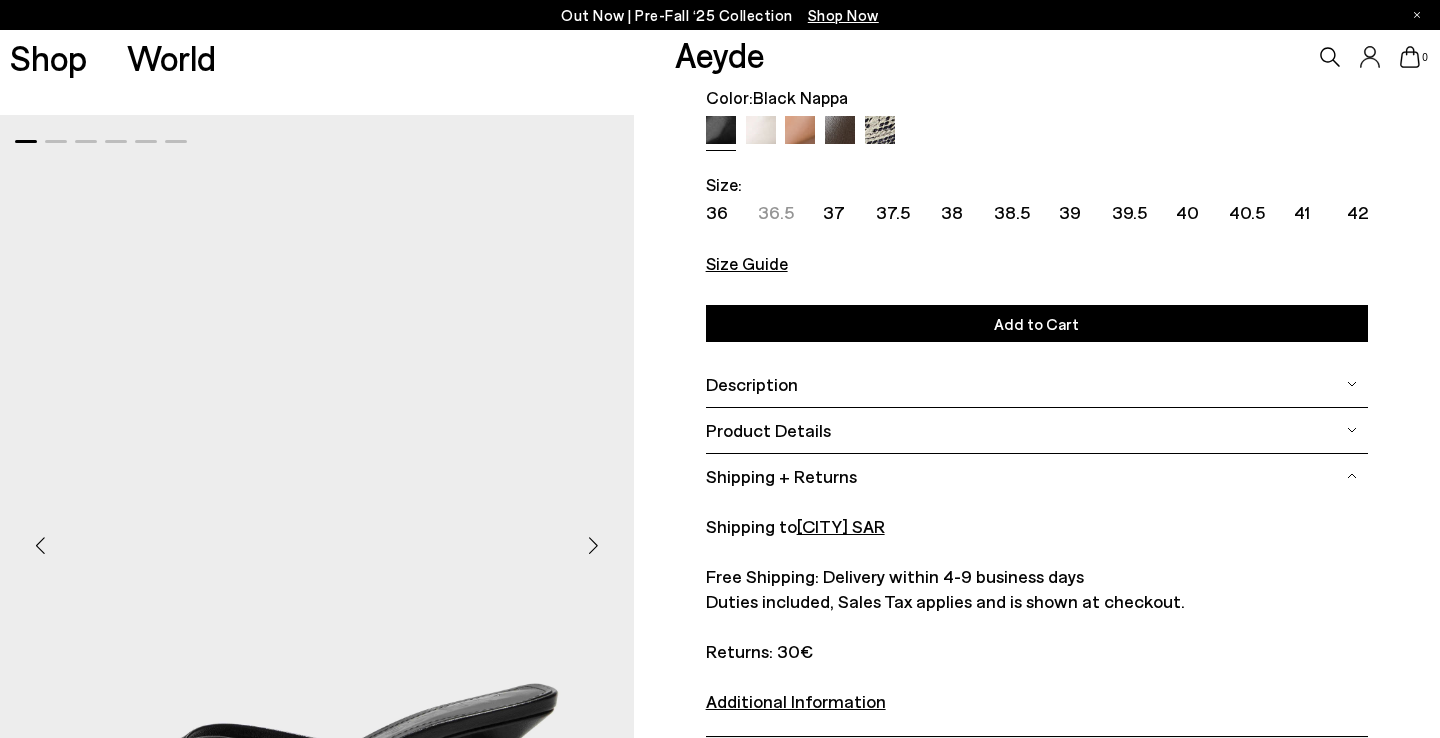 scroll, scrollTop: 0, scrollLeft: 0, axis: both 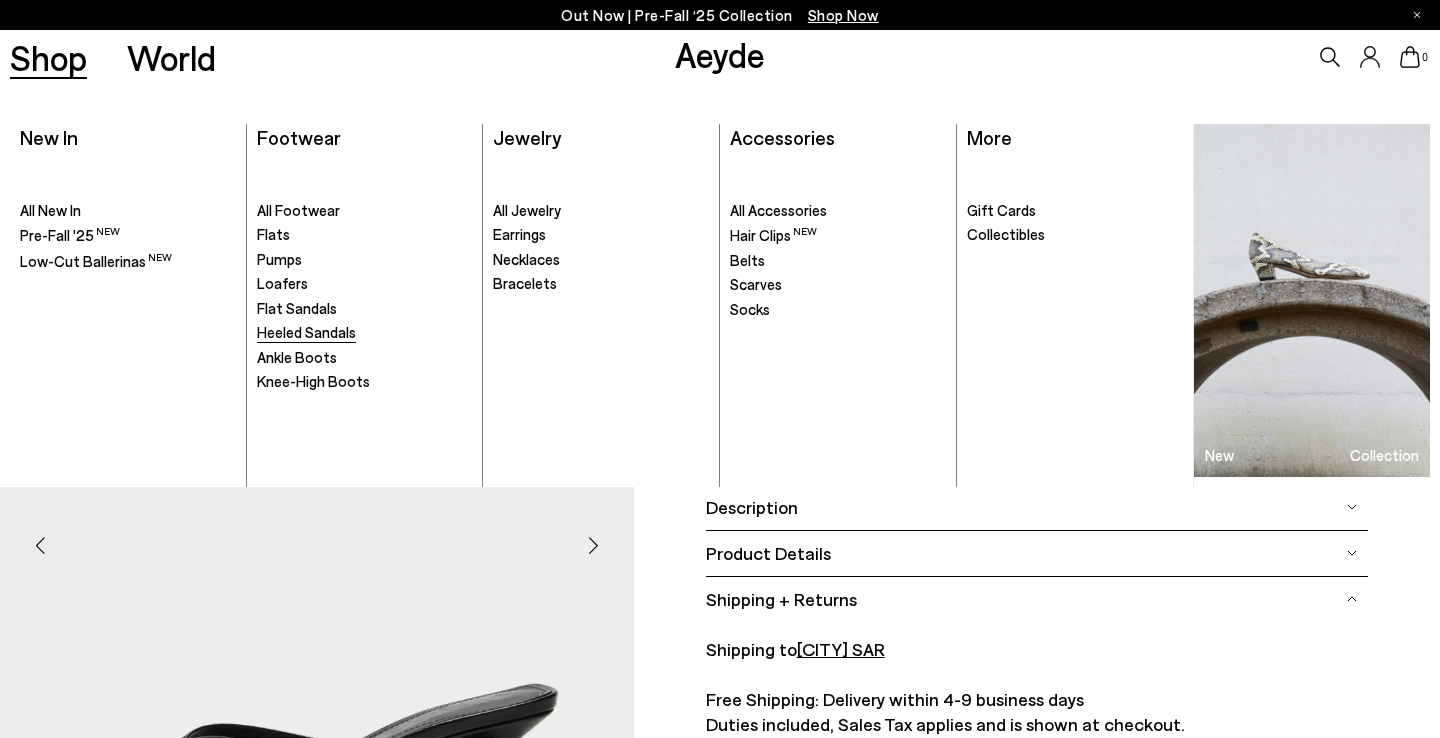 click on "Heeled Sandals" at bounding box center [306, 332] 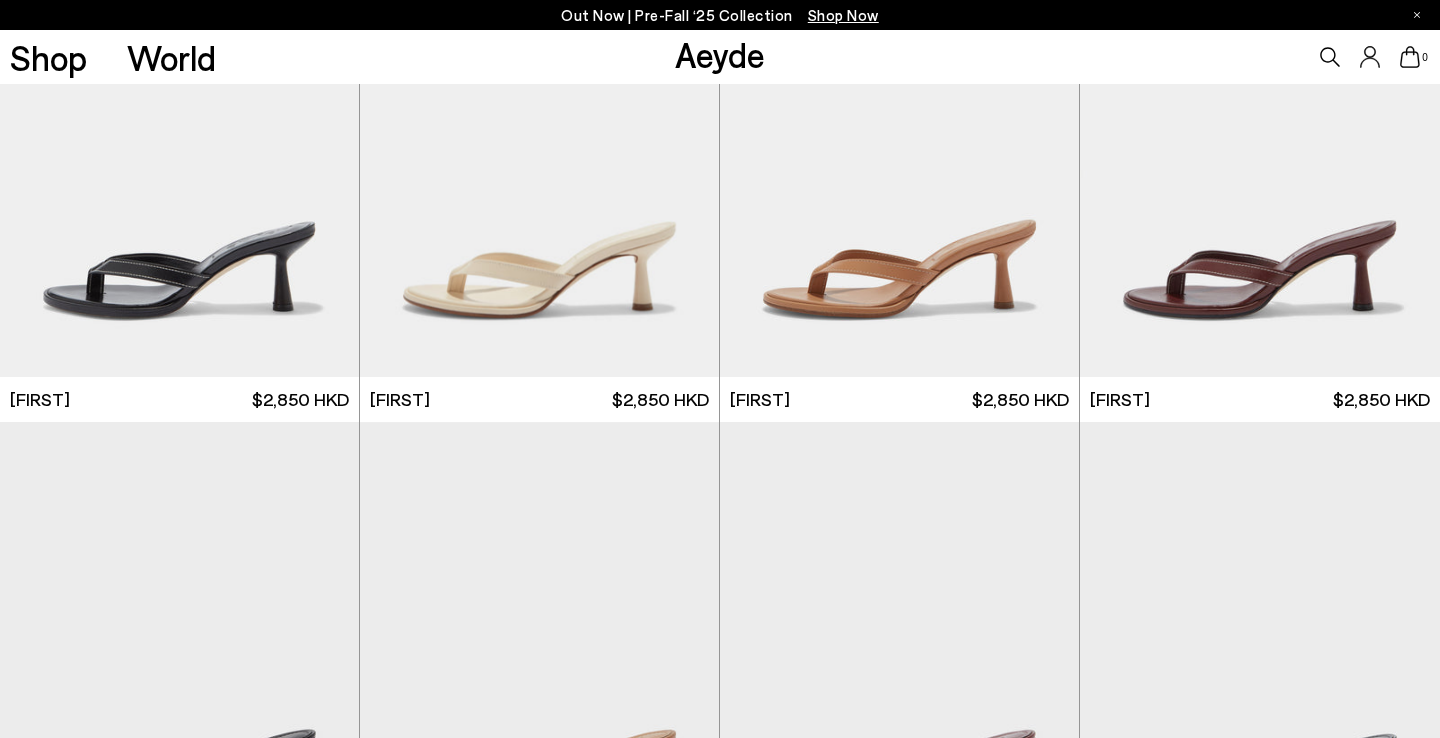 scroll, scrollTop: 23, scrollLeft: 0, axis: vertical 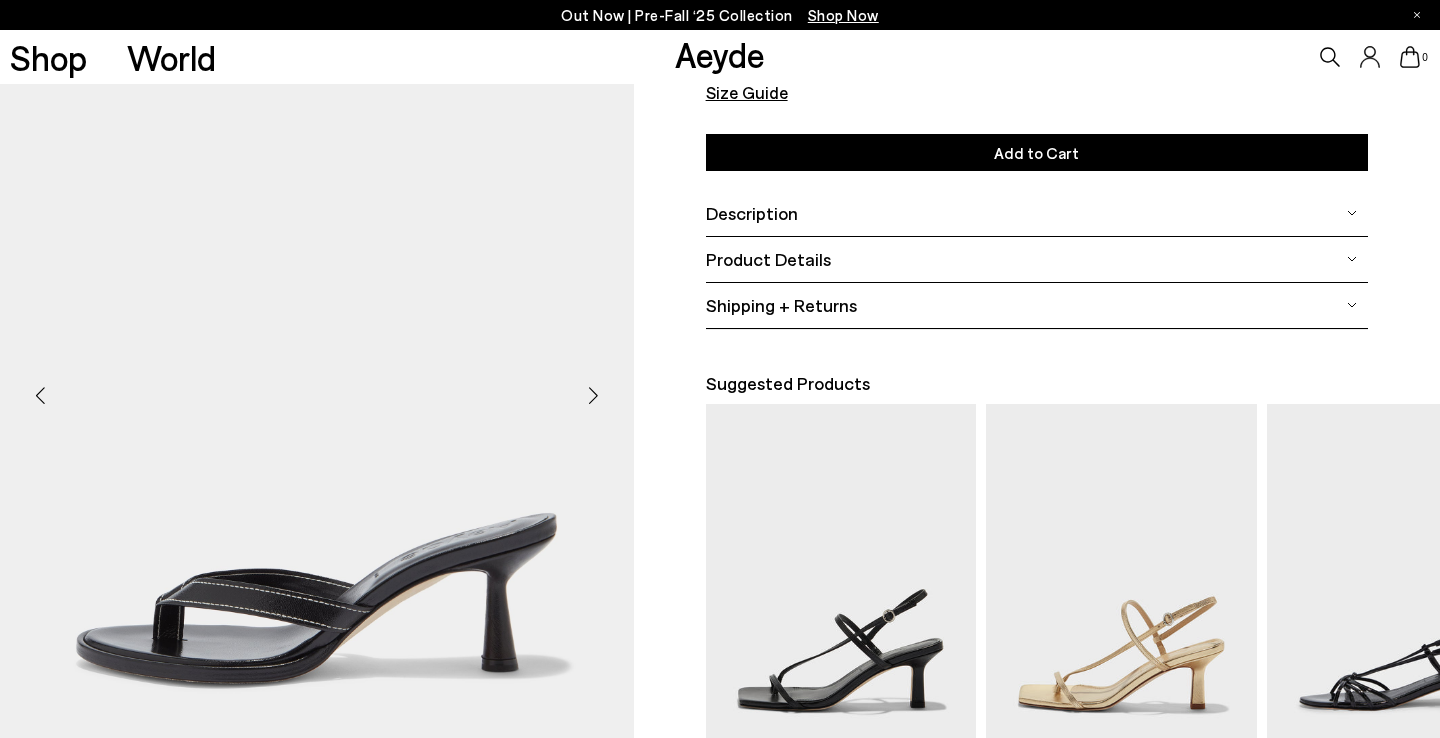 click at bounding box center [594, 396] 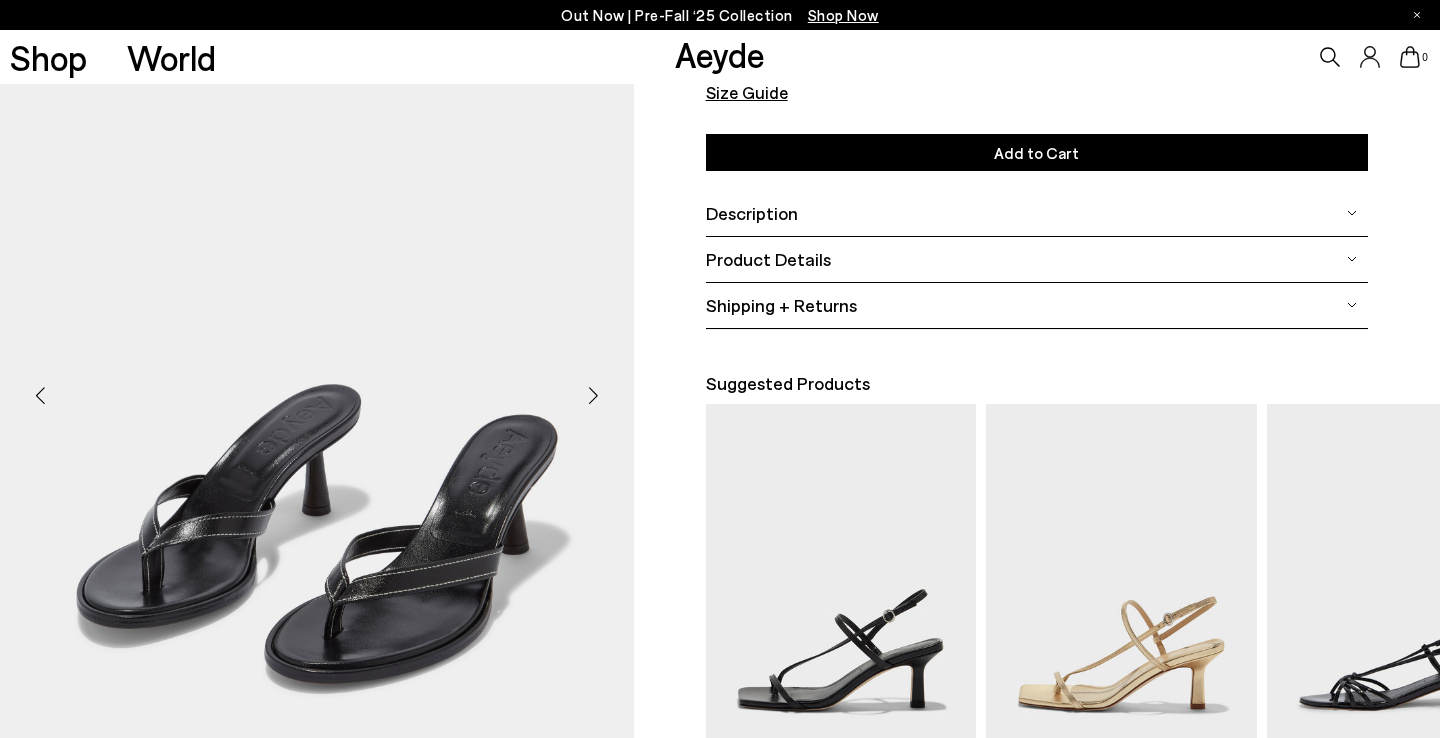 click at bounding box center [594, 396] 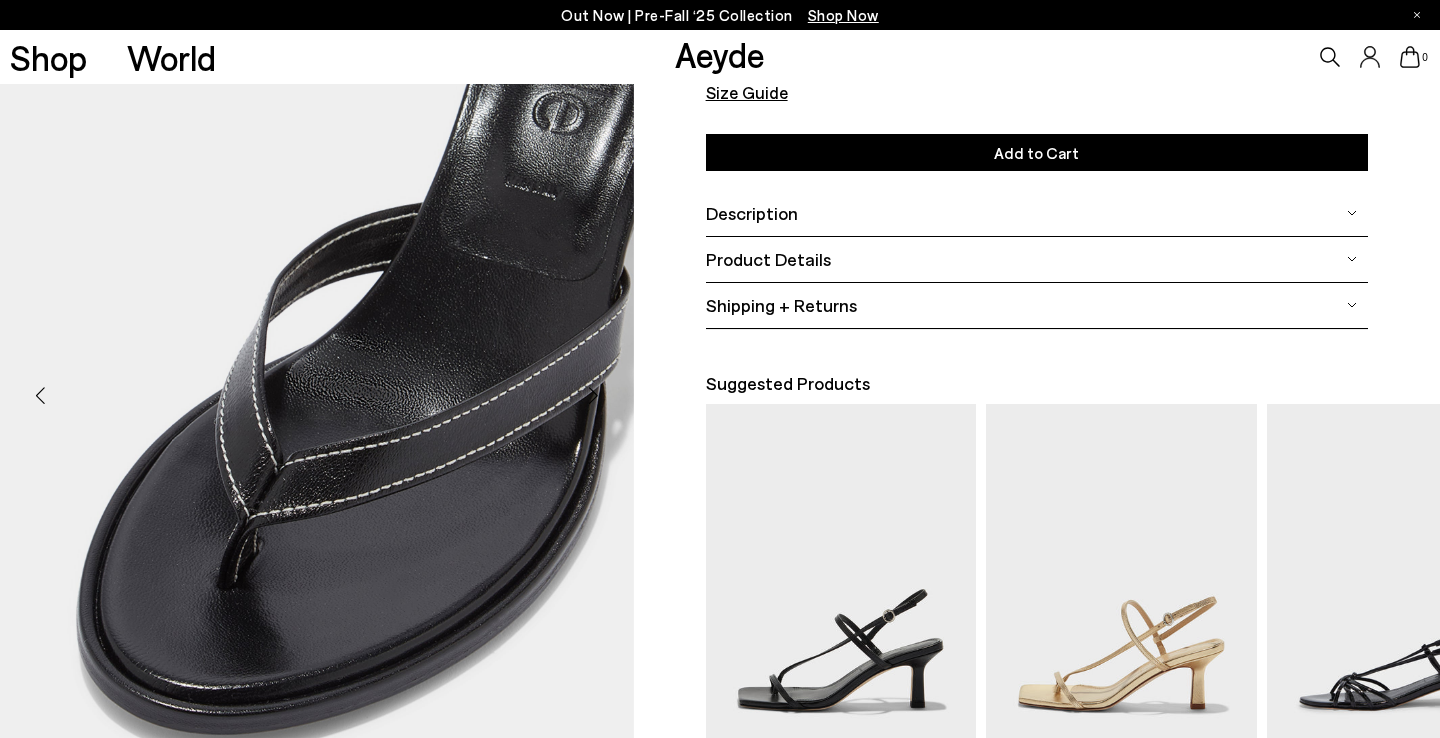 click at bounding box center (594, 396) 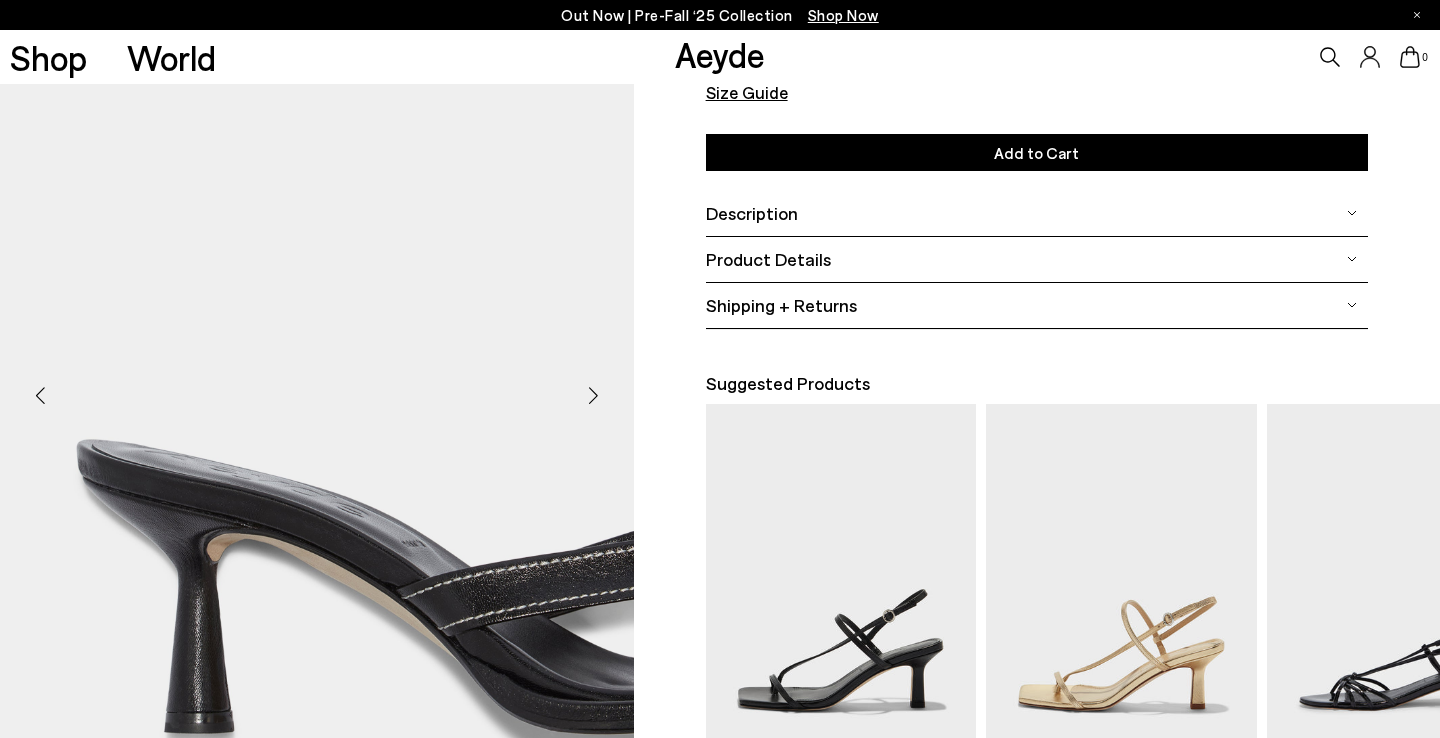 click at bounding box center [594, 396] 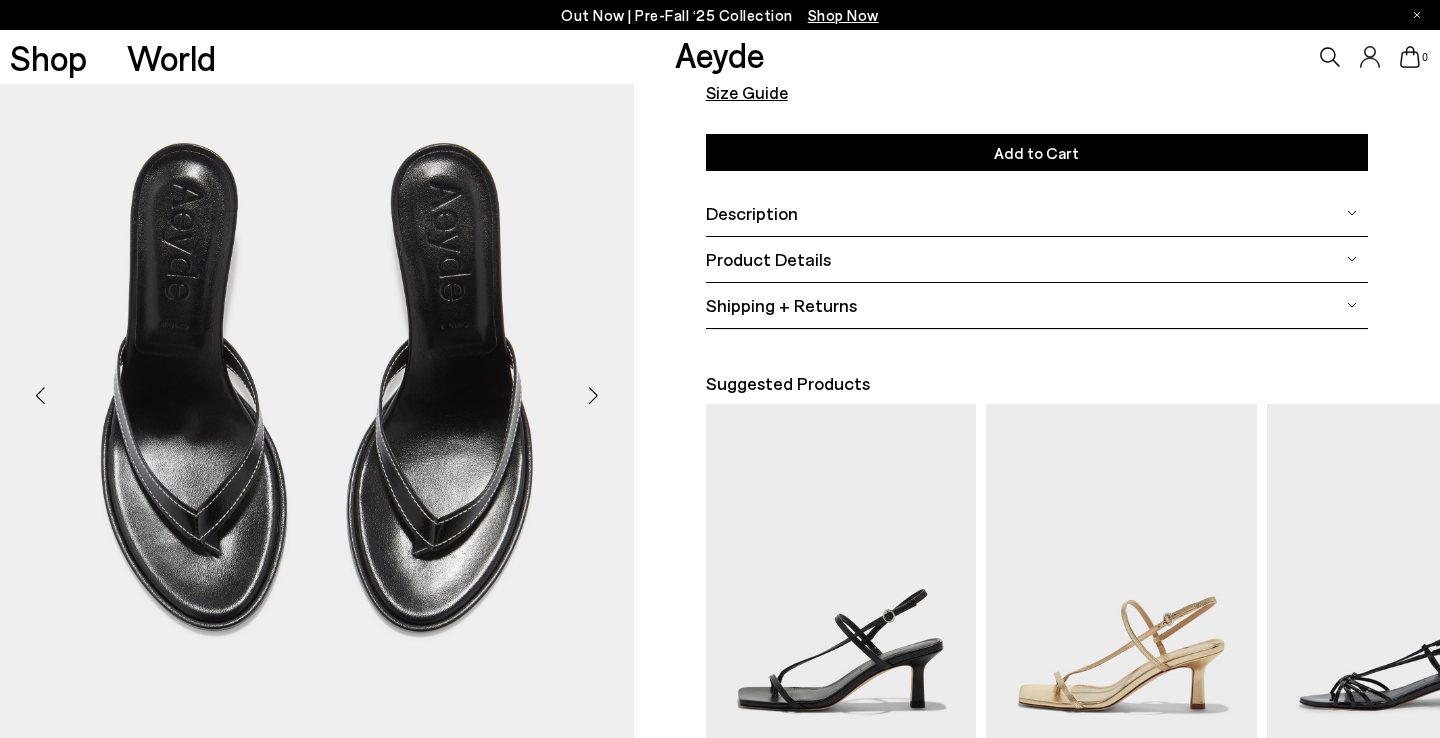 click at bounding box center (594, 396) 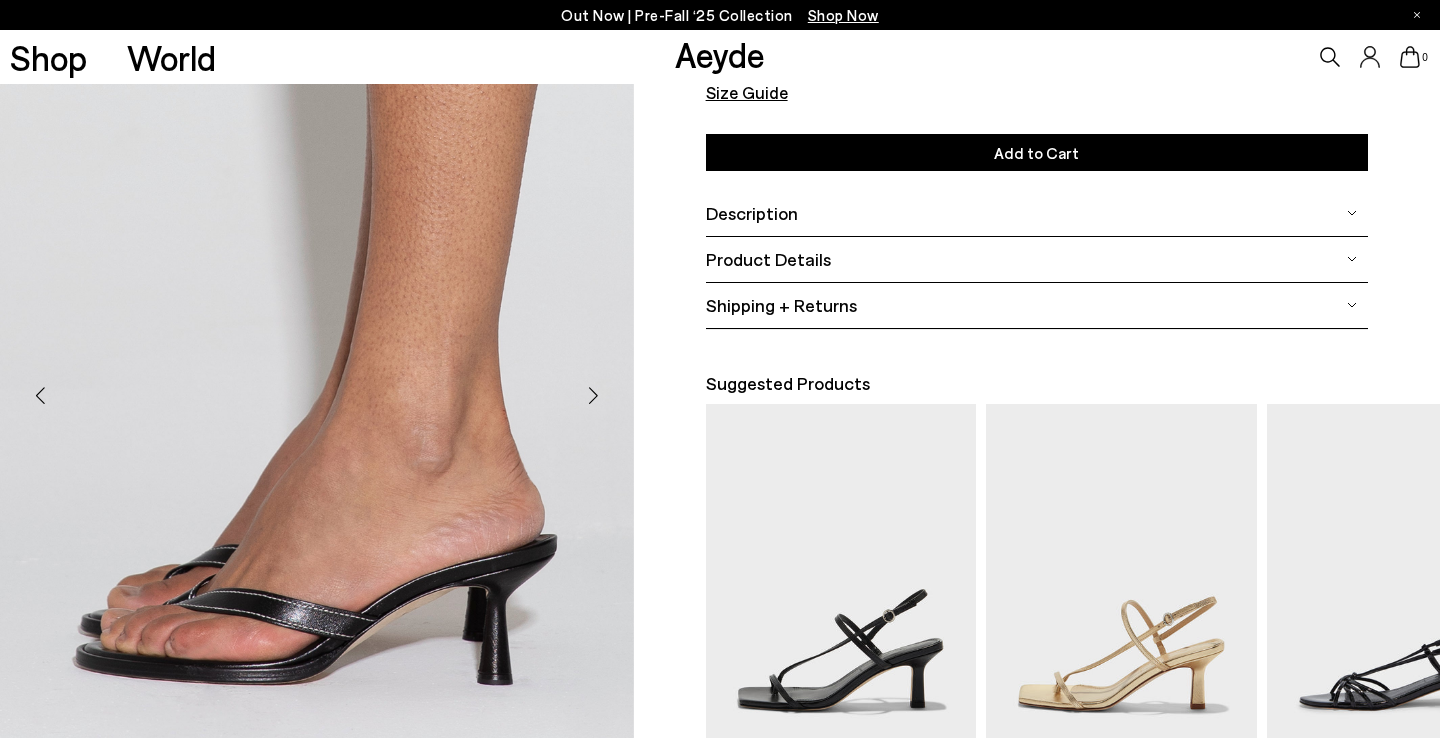 click at bounding box center [594, 396] 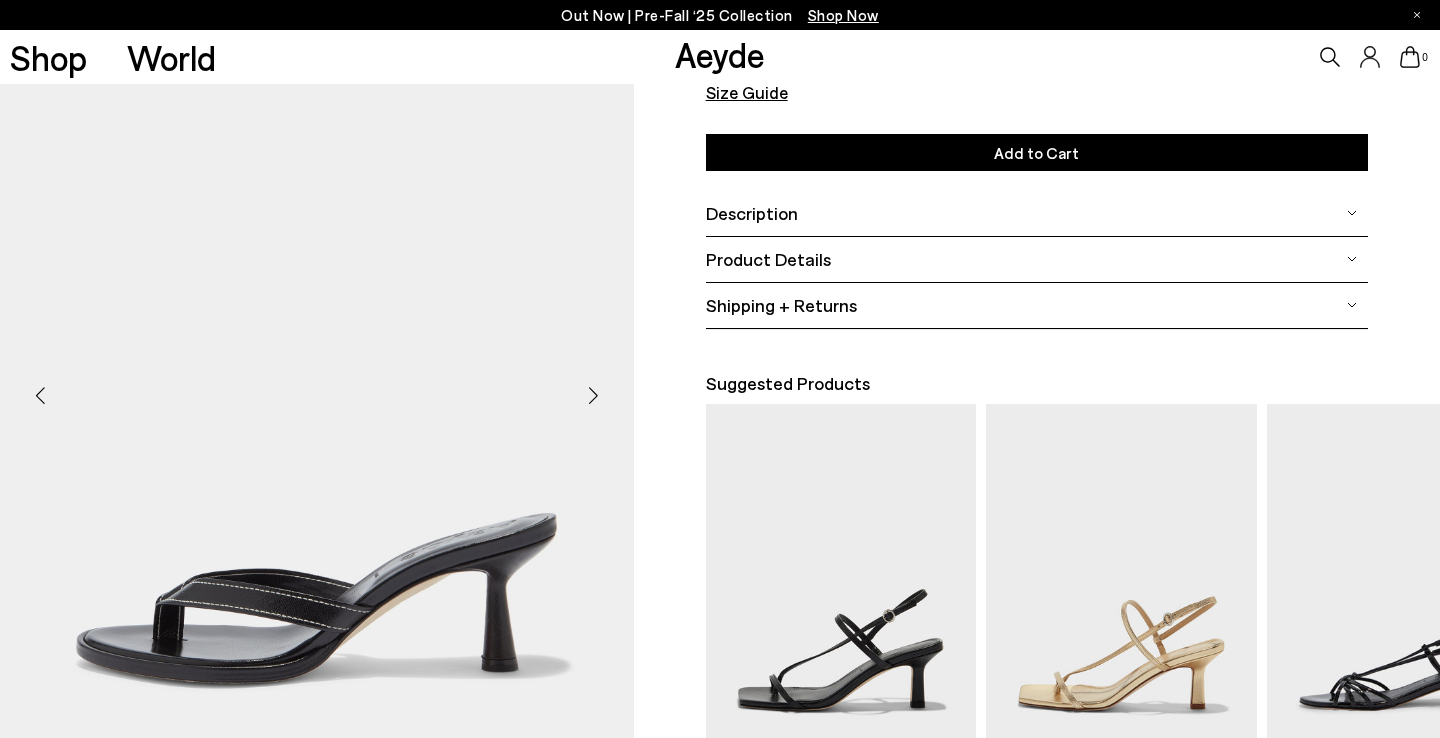 click at bounding box center (594, 396) 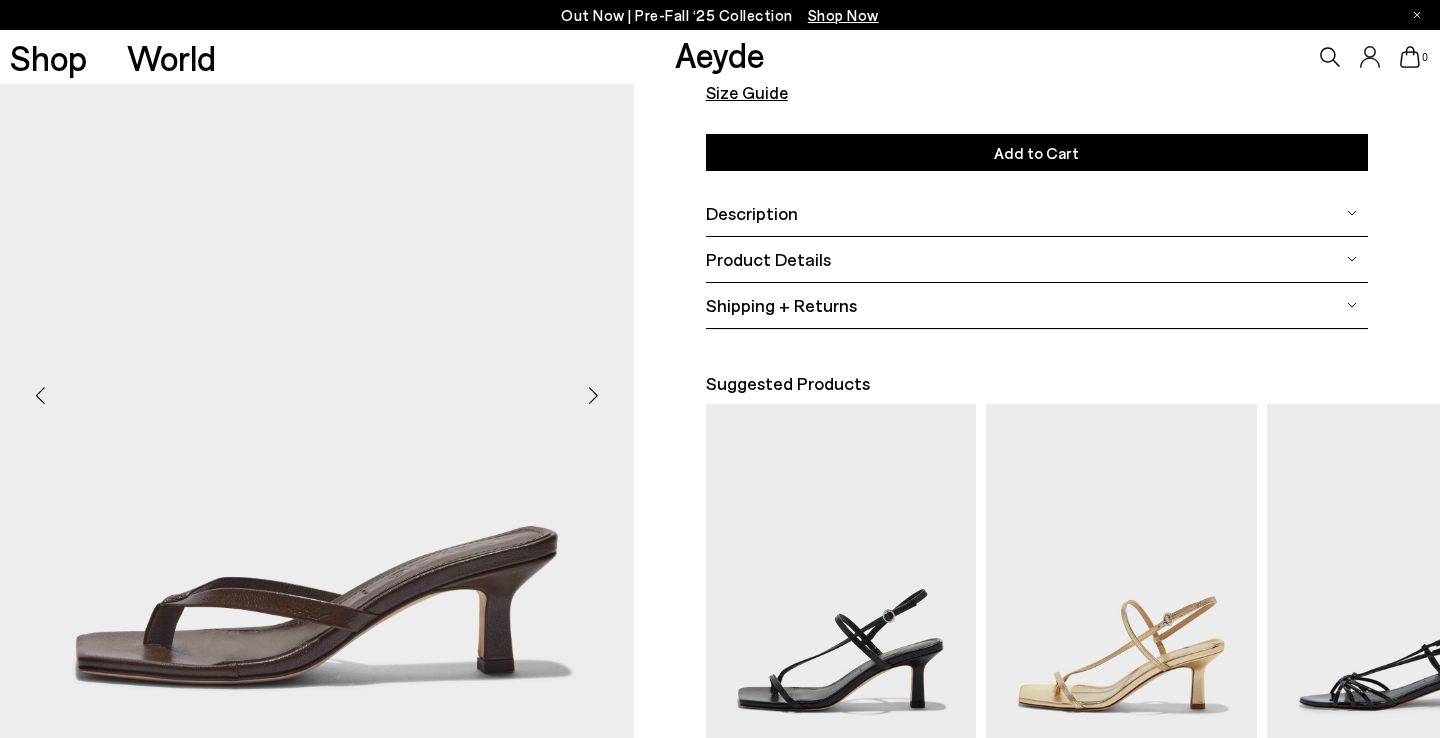 scroll, scrollTop: 312, scrollLeft: 0, axis: vertical 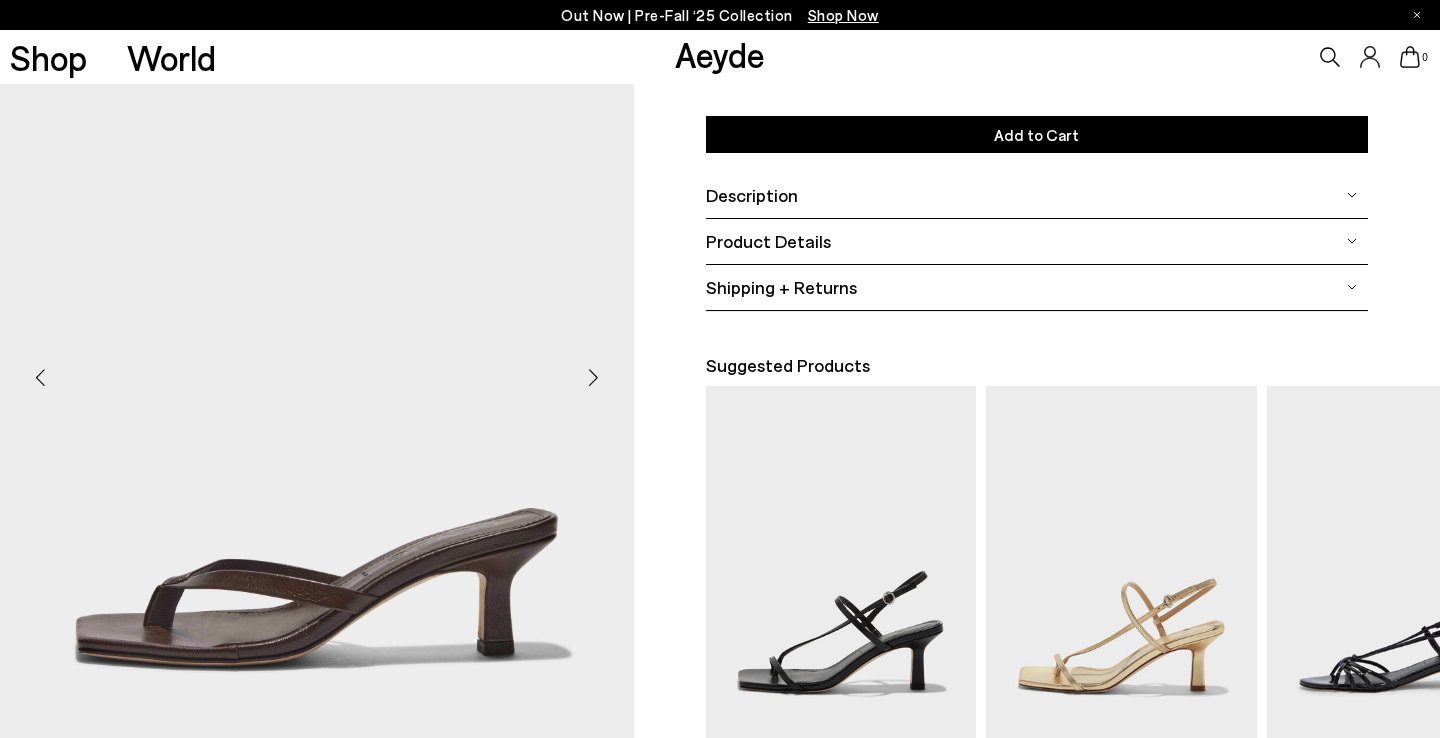 click at bounding box center [594, 378] 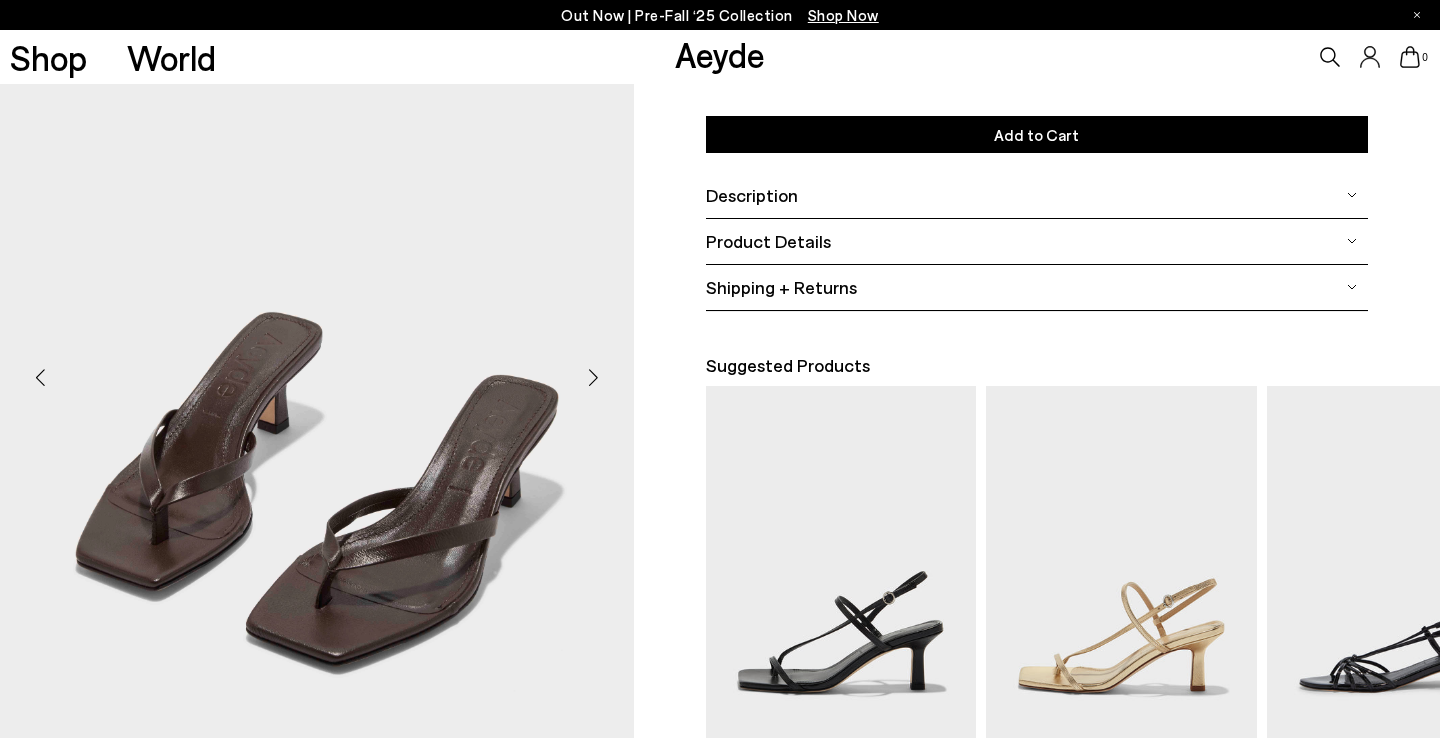 click at bounding box center (594, 378) 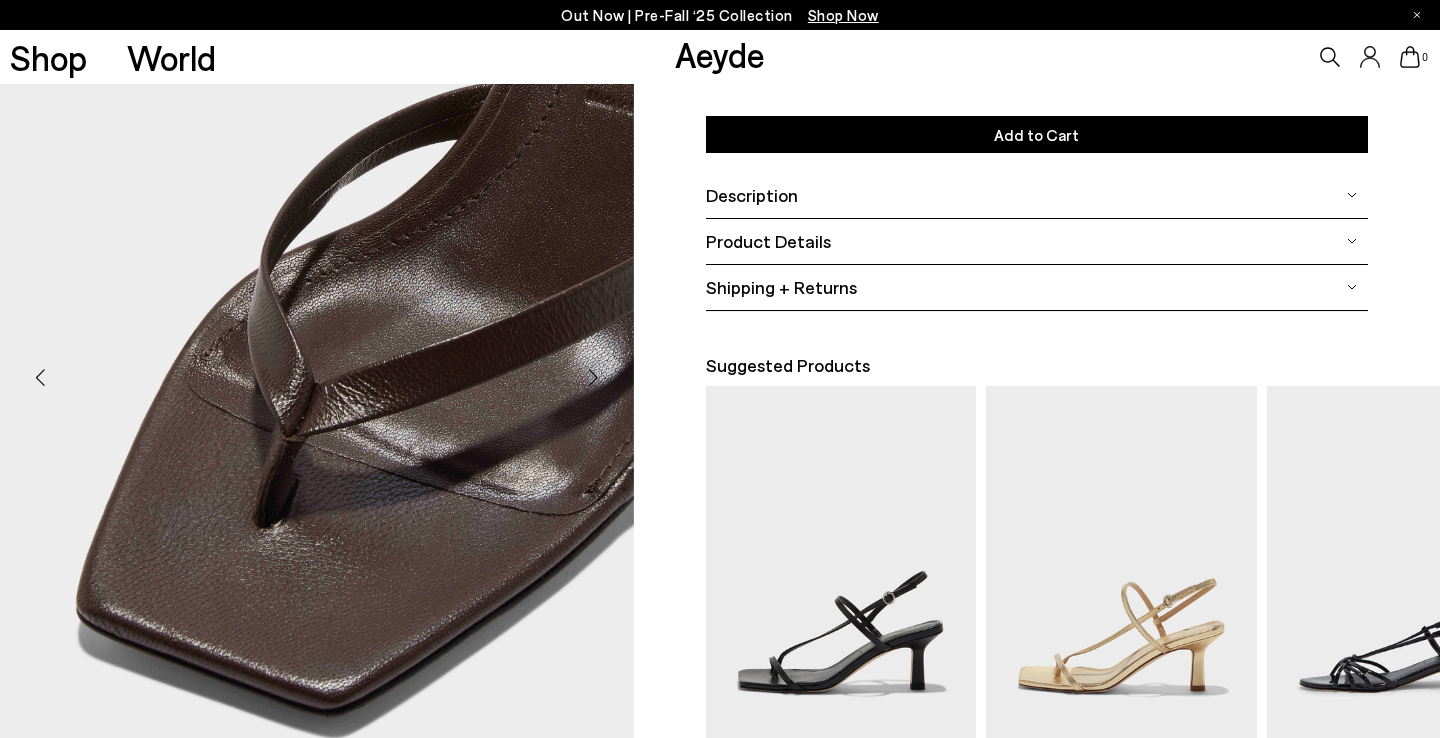 click at bounding box center [594, 378] 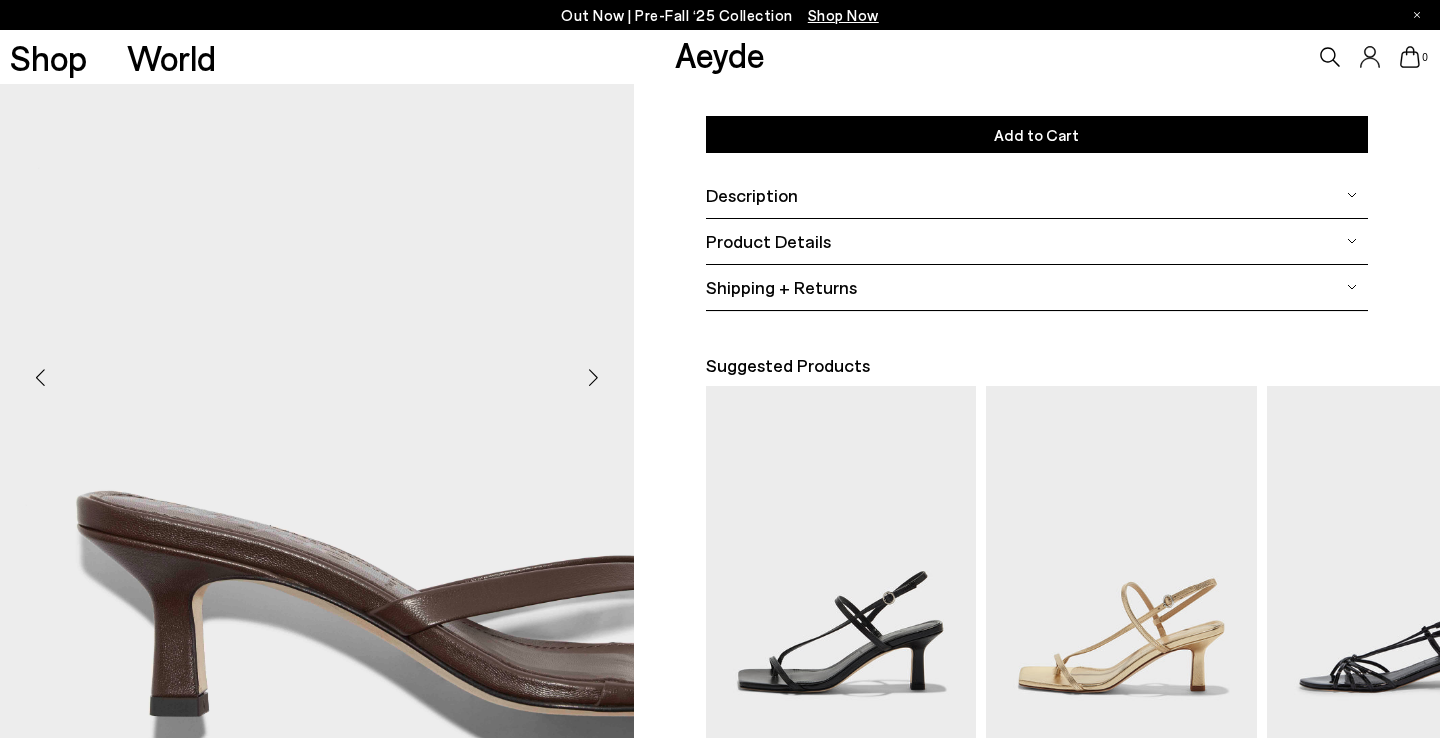 click at bounding box center (594, 378) 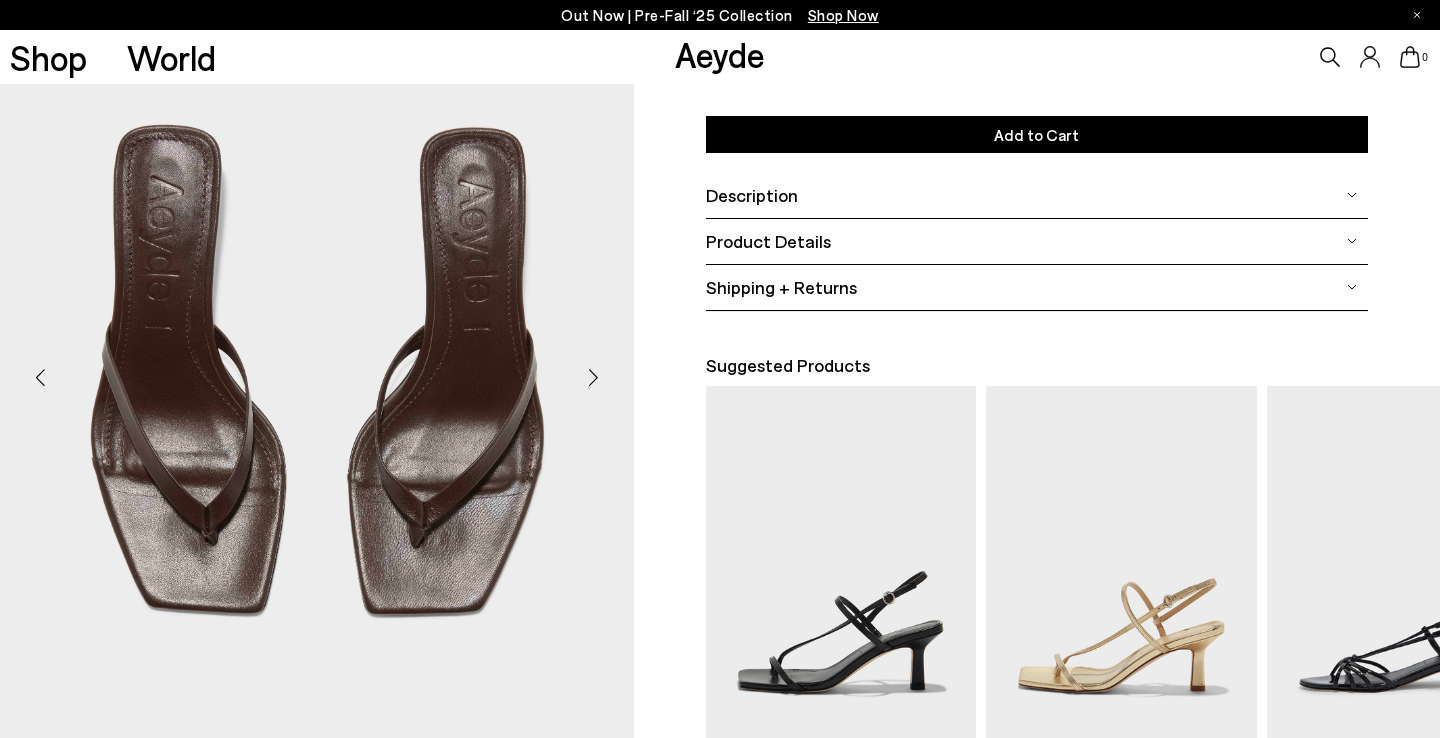 click at bounding box center (594, 378) 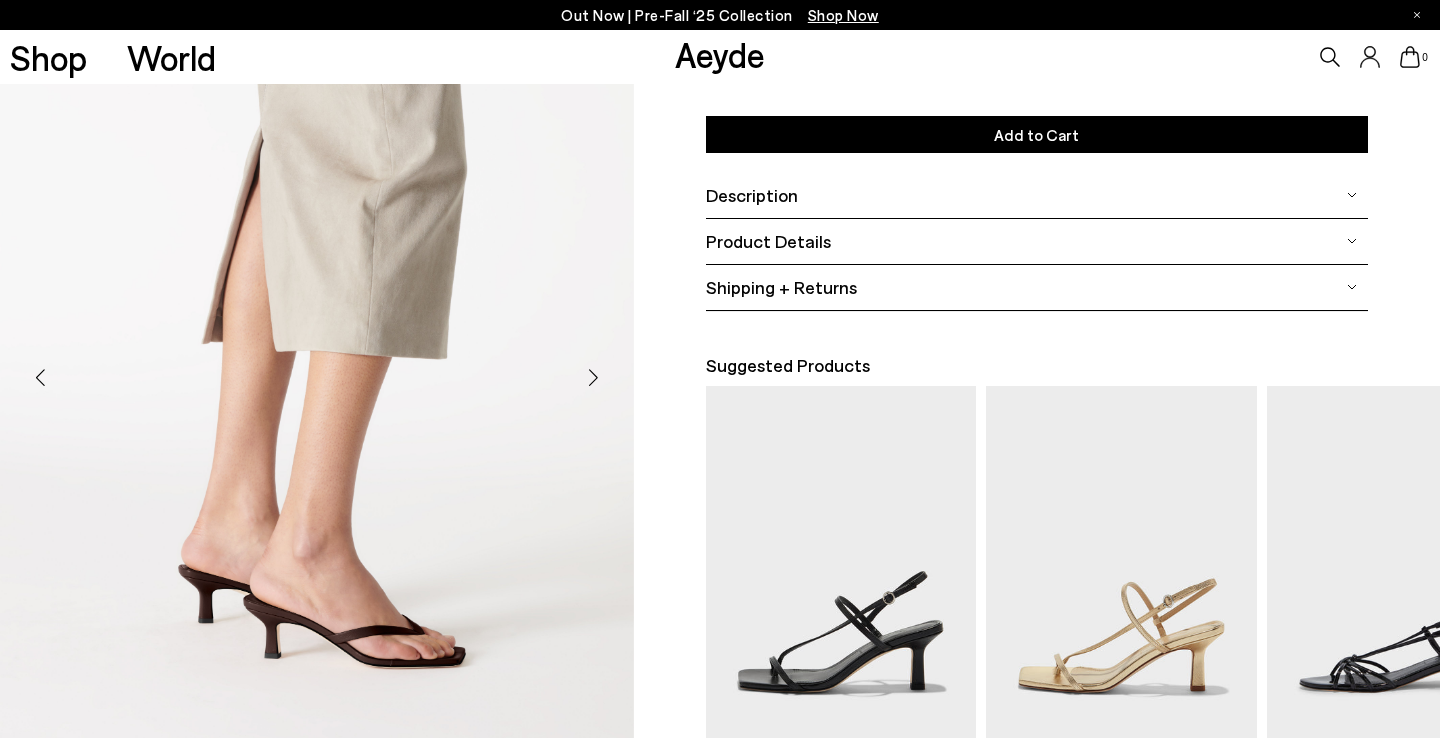 click at bounding box center [594, 378] 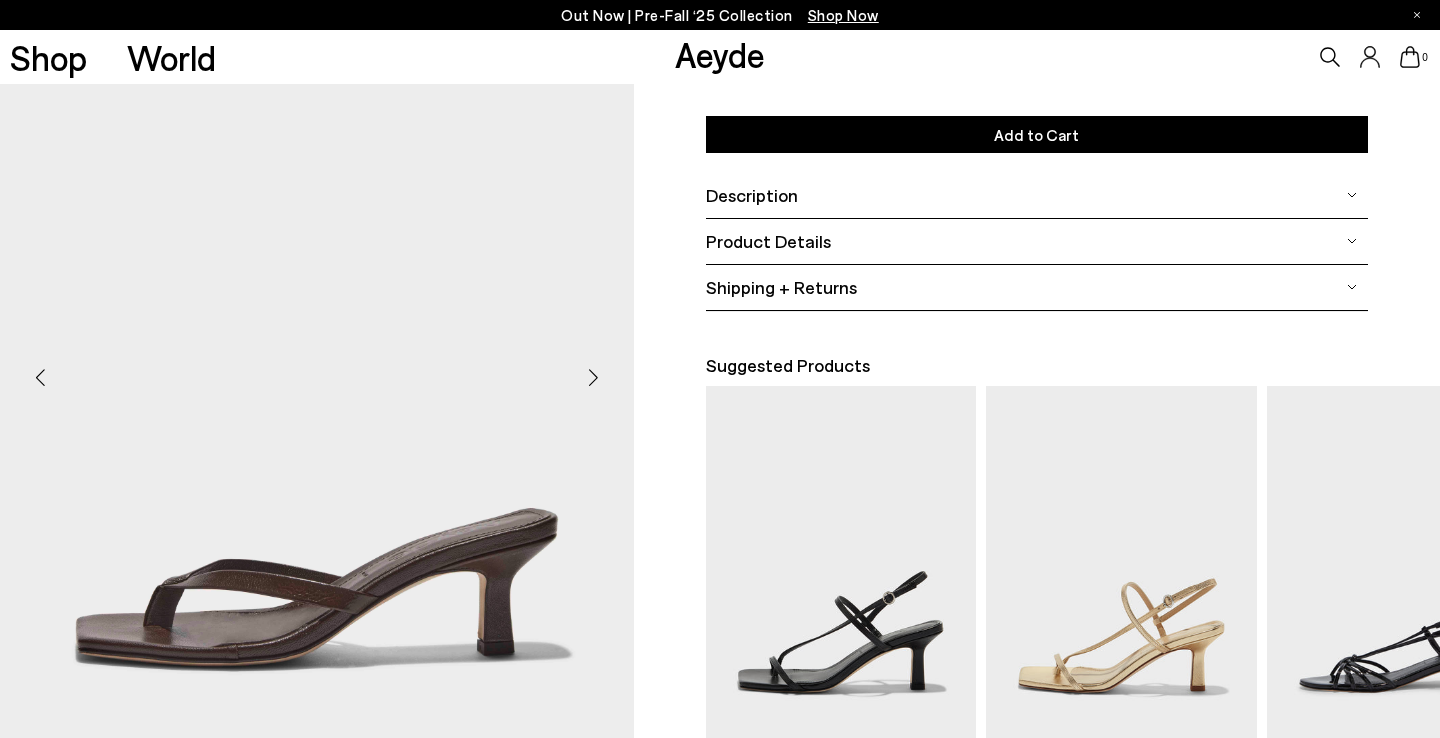 click at bounding box center [594, 378] 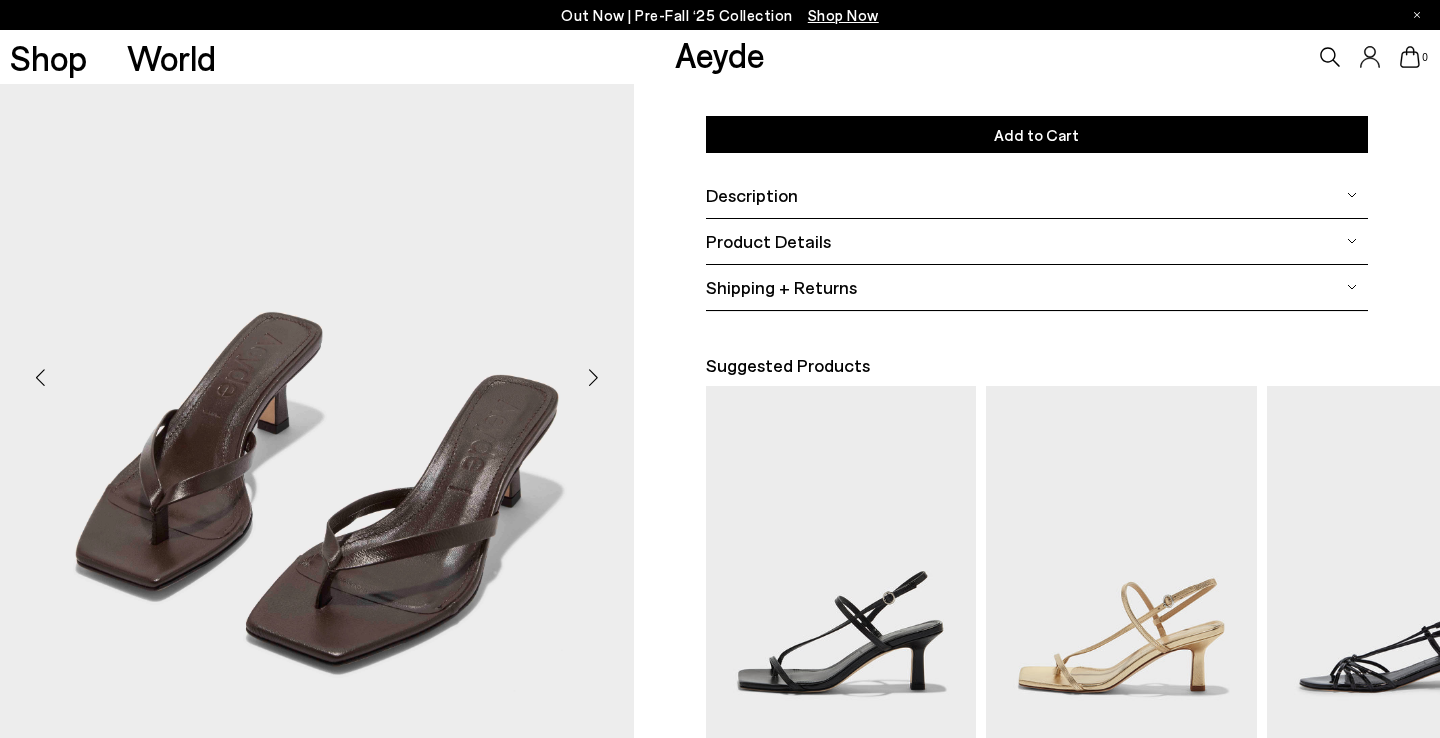 click at bounding box center [594, 378] 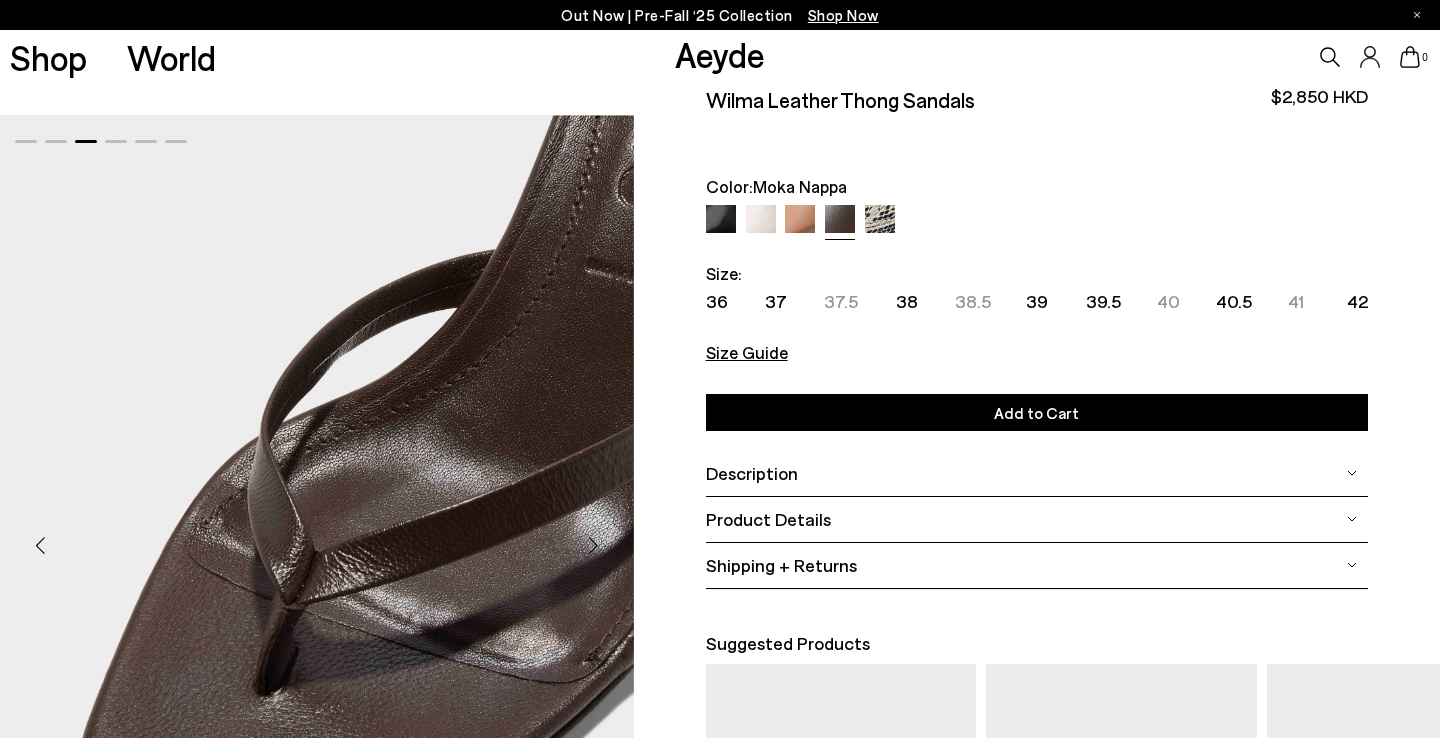 scroll, scrollTop: 0, scrollLeft: 0, axis: both 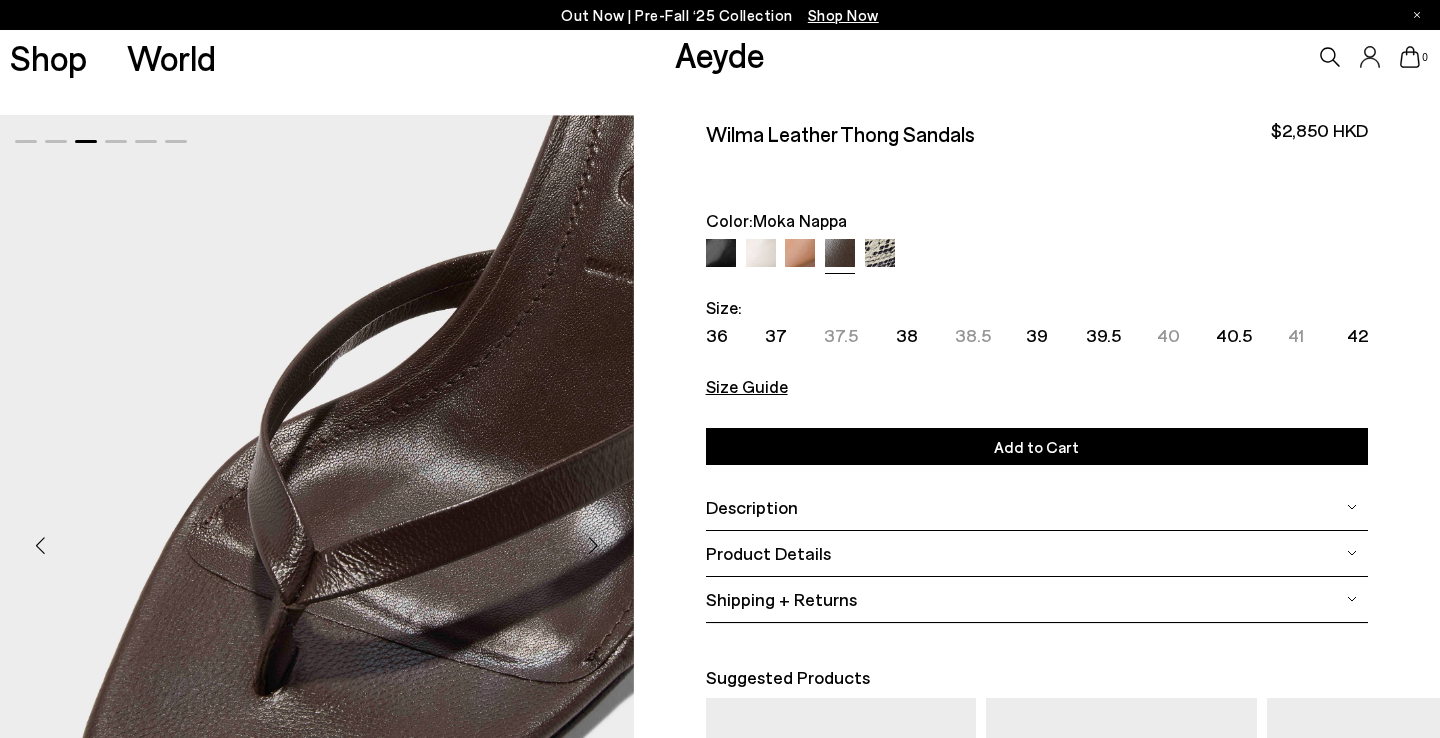 click on "Product Details" at bounding box center (1037, 553) 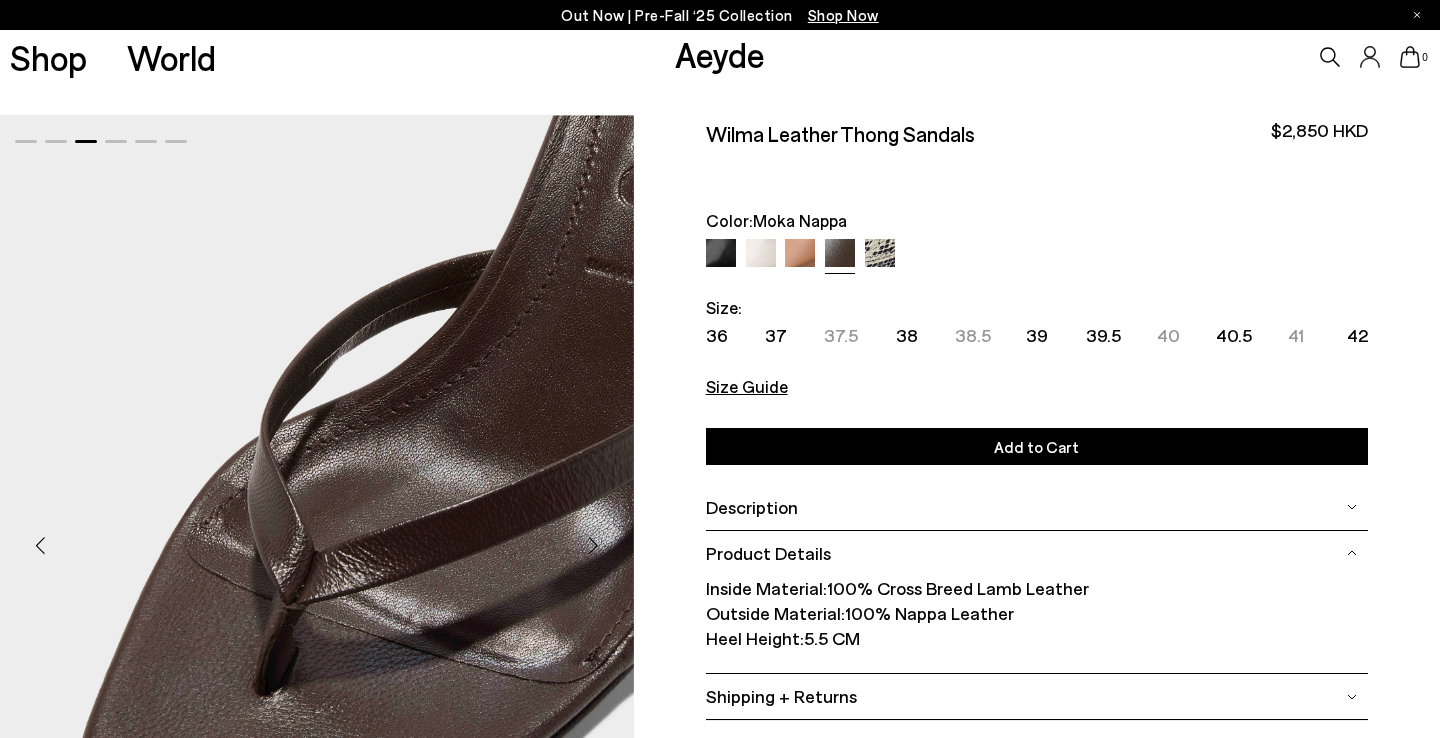 click on "Shipping + Returns" at bounding box center [1037, 696] 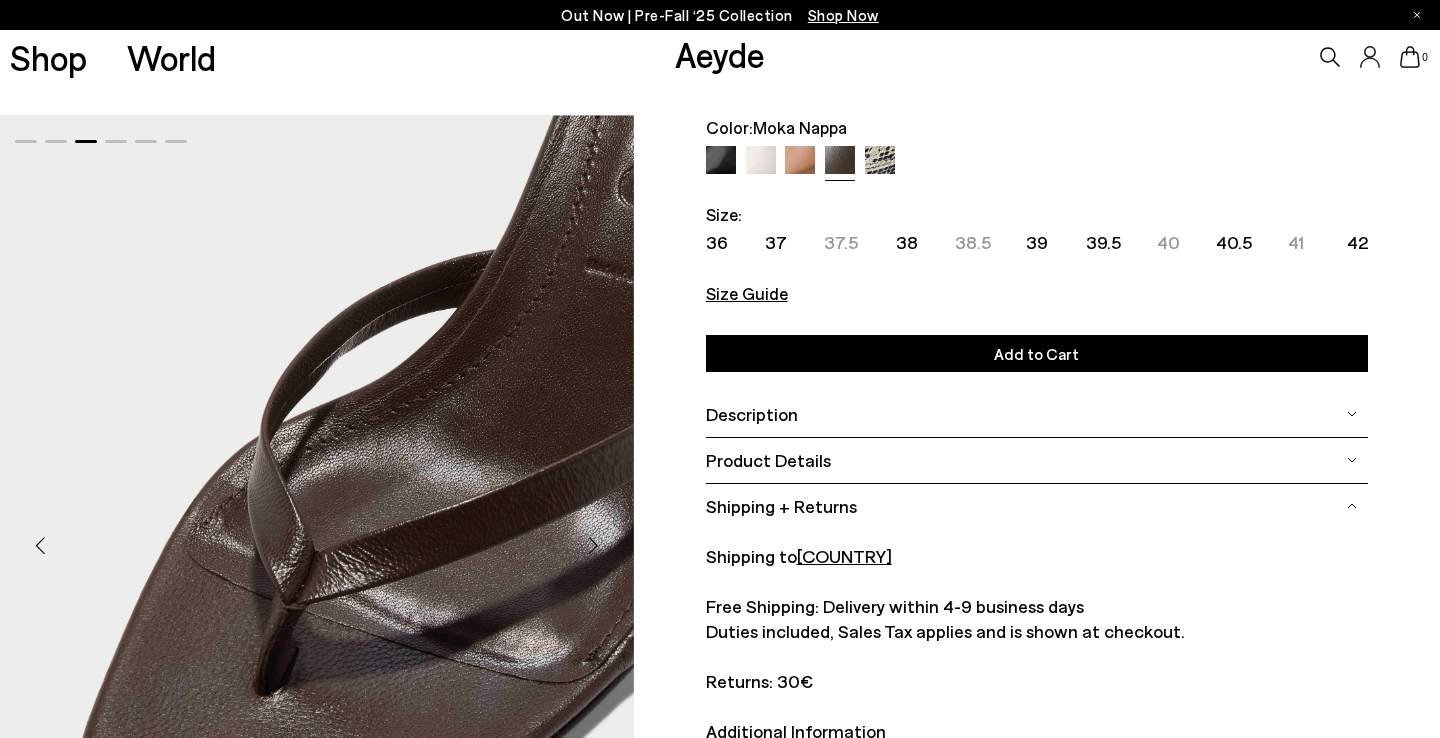 scroll, scrollTop: 141, scrollLeft: 0, axis: vertical 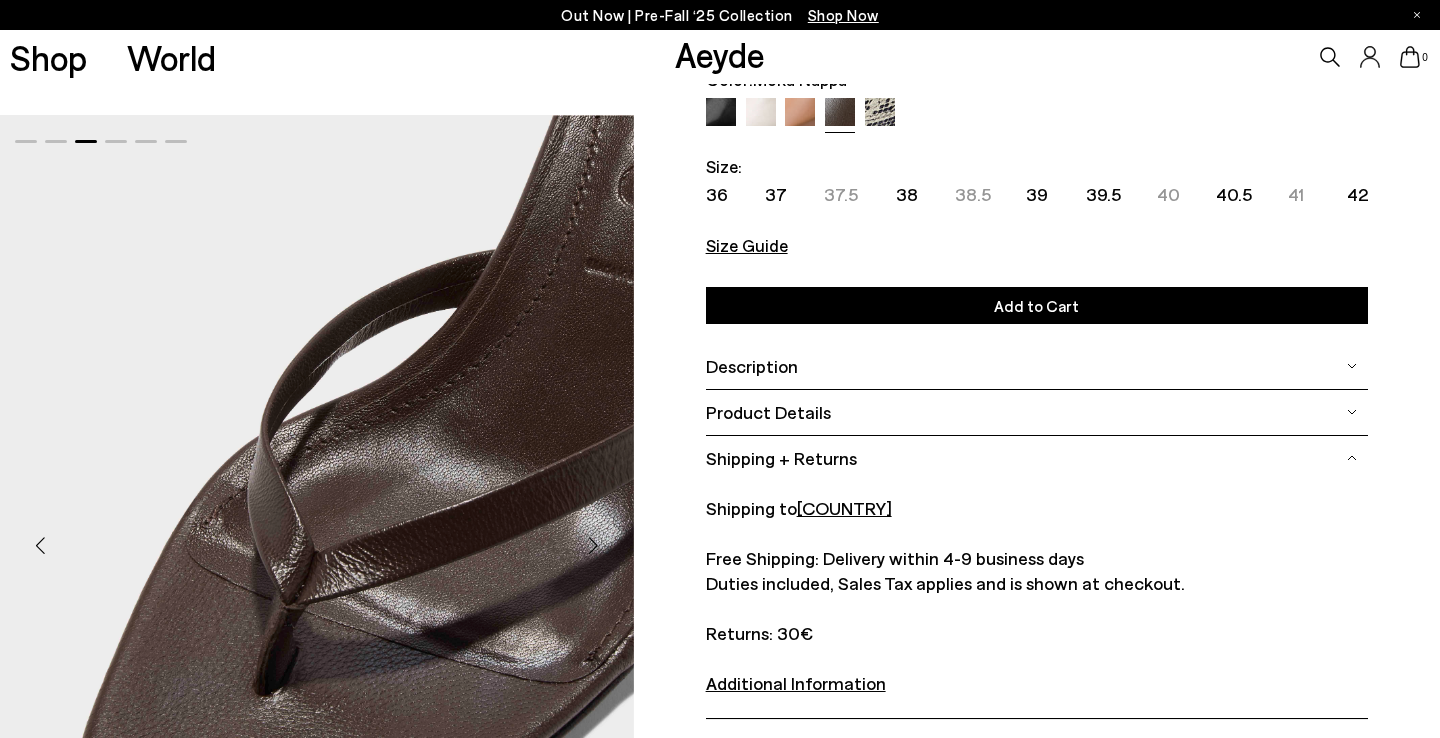 click on "Product Details" at bounding box center [1037, 412] 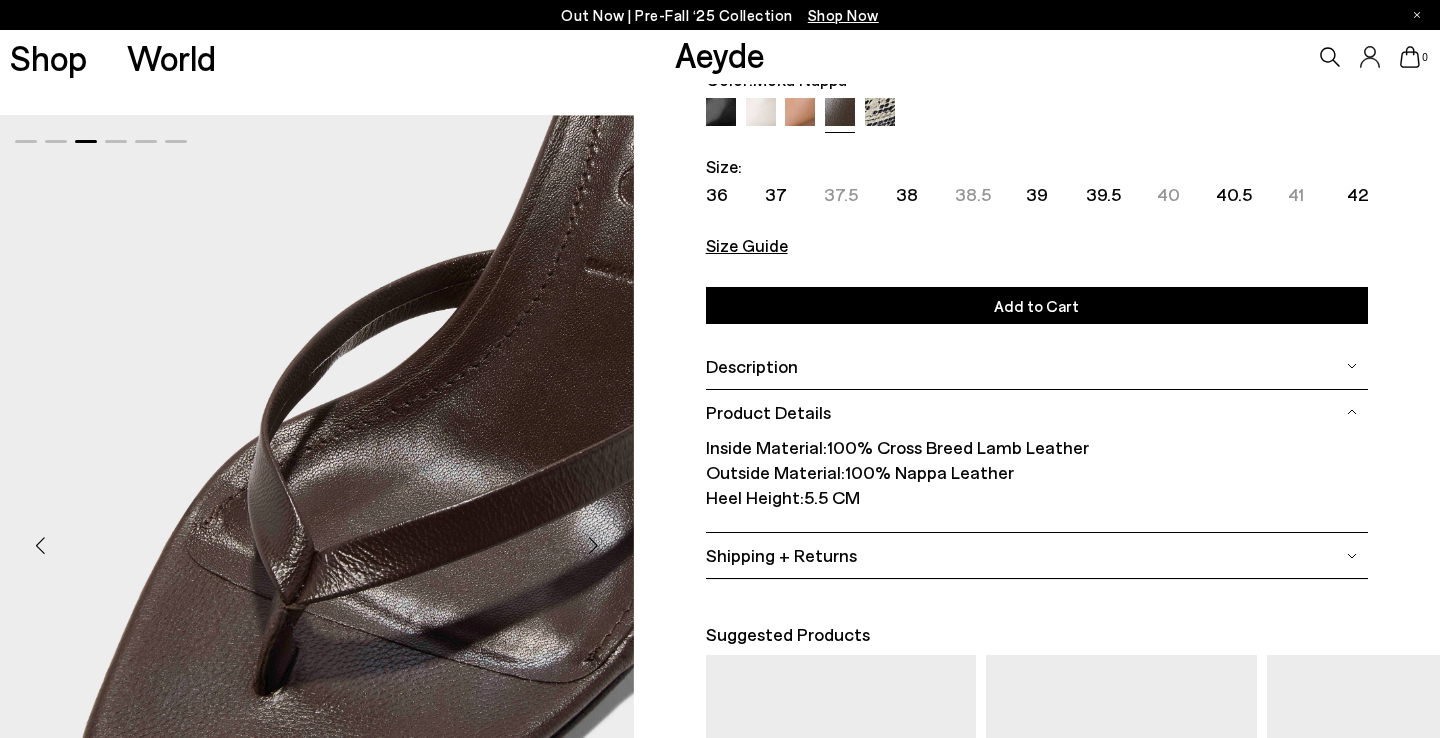 scroll, scrollTop: 0, scrollLeft: 0, axis: both 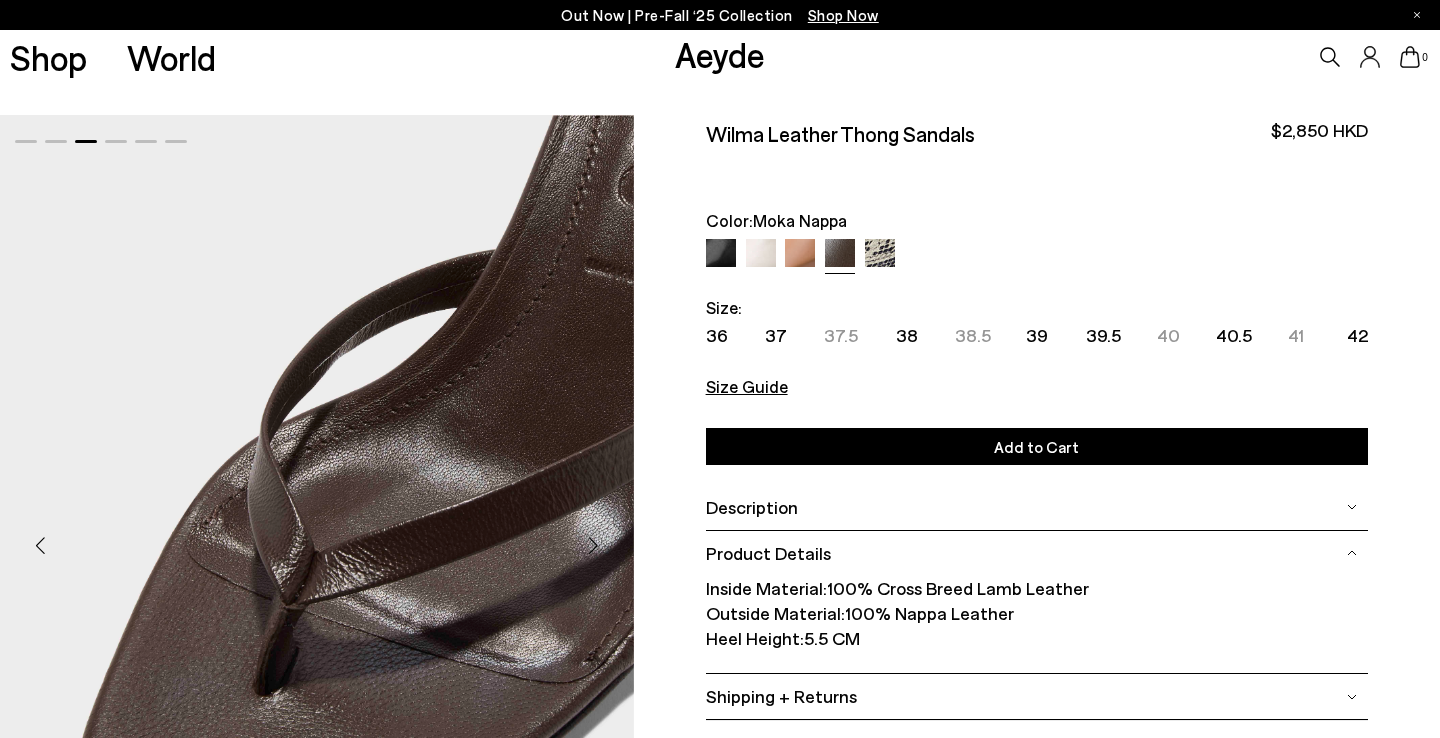 click on "36" at bounding box center [735, 335] 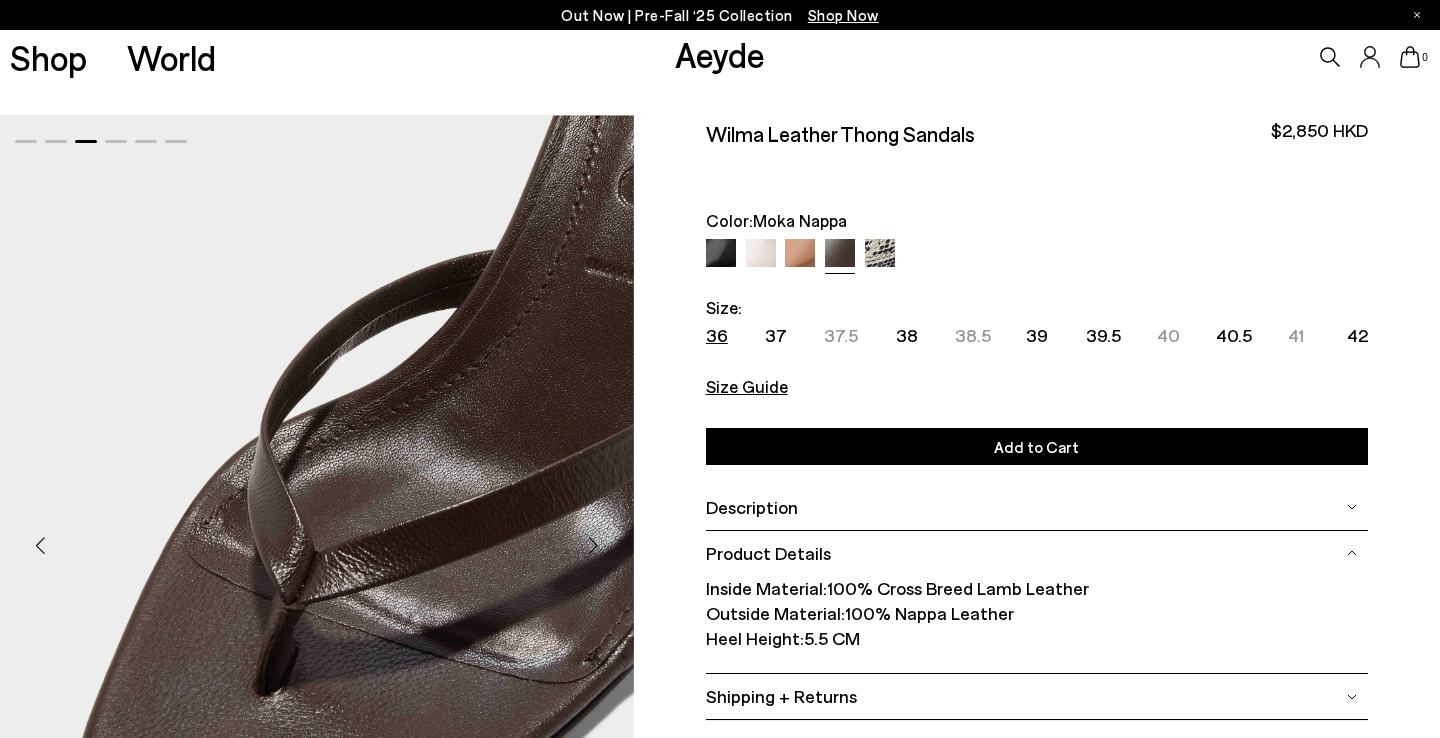 click on "36" at bounding box center [717, 335] 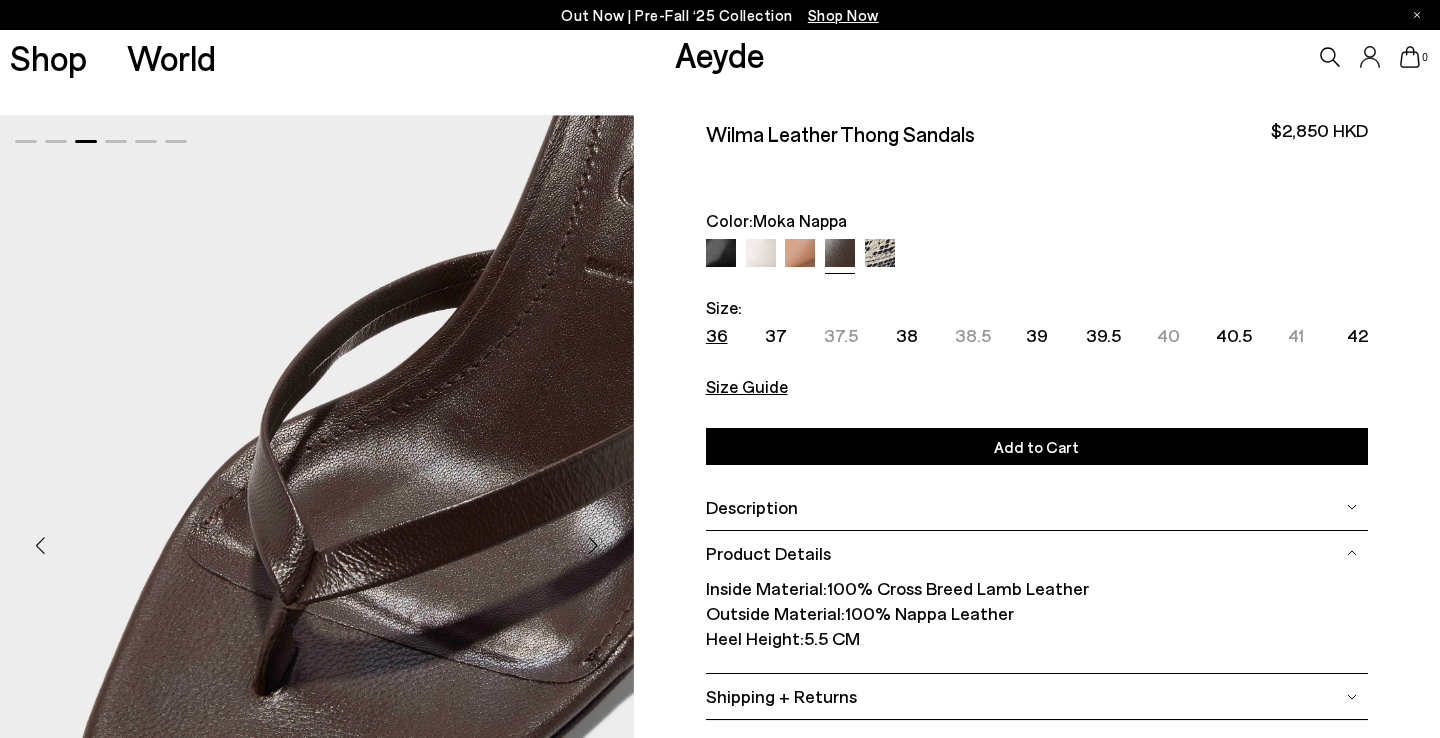 click on "Size Guide" at bounding box center (747, 386) 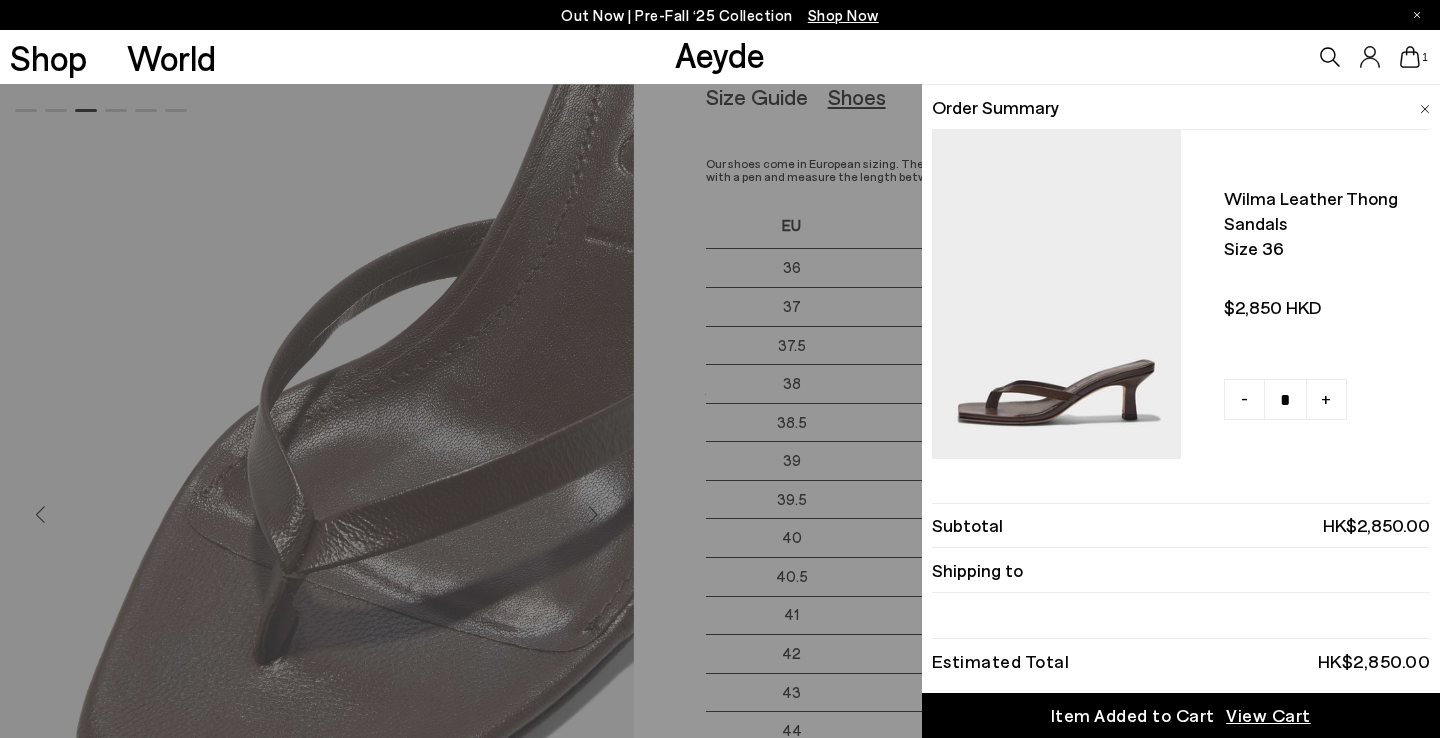 click on "Wilma leather thong sandals
Size
36" at bounding box center (1181, 271) 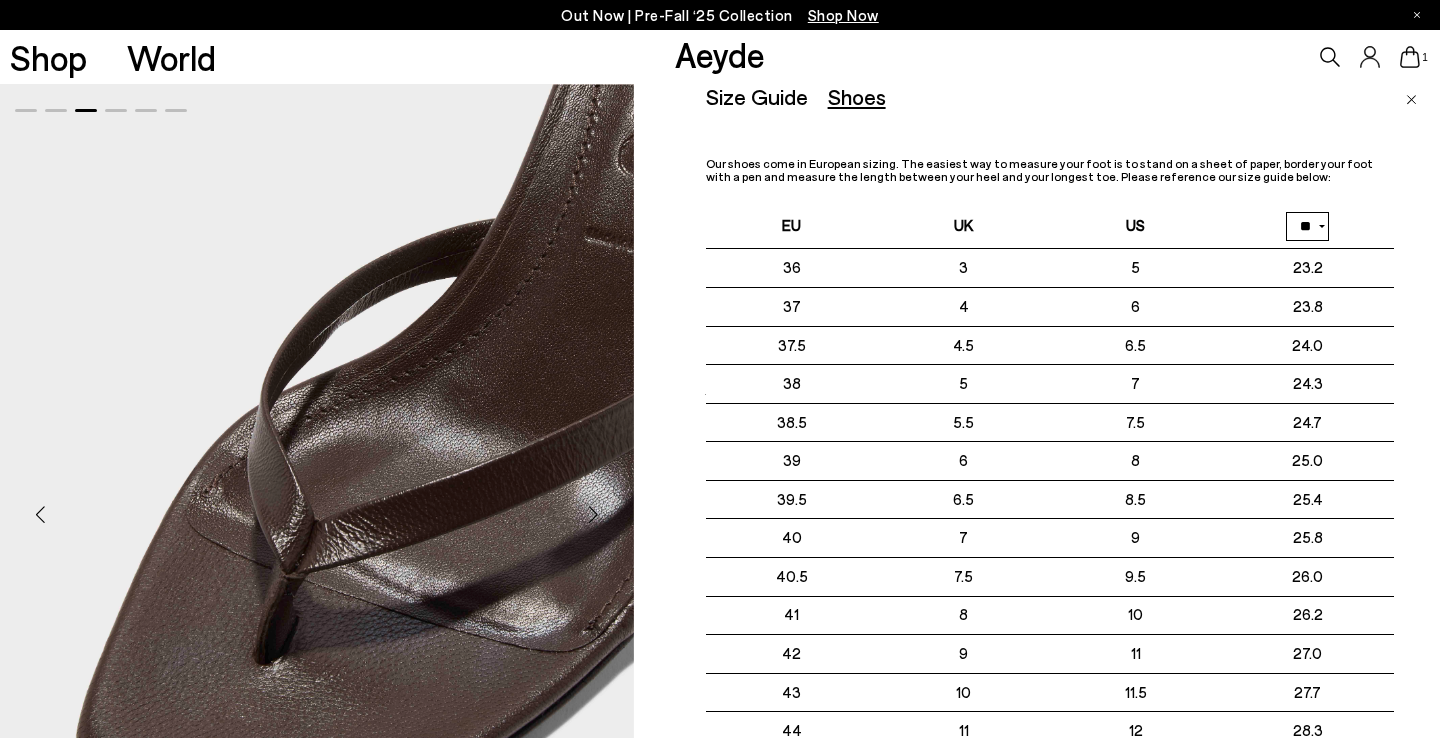 click at bounding box center [1411, 100] 